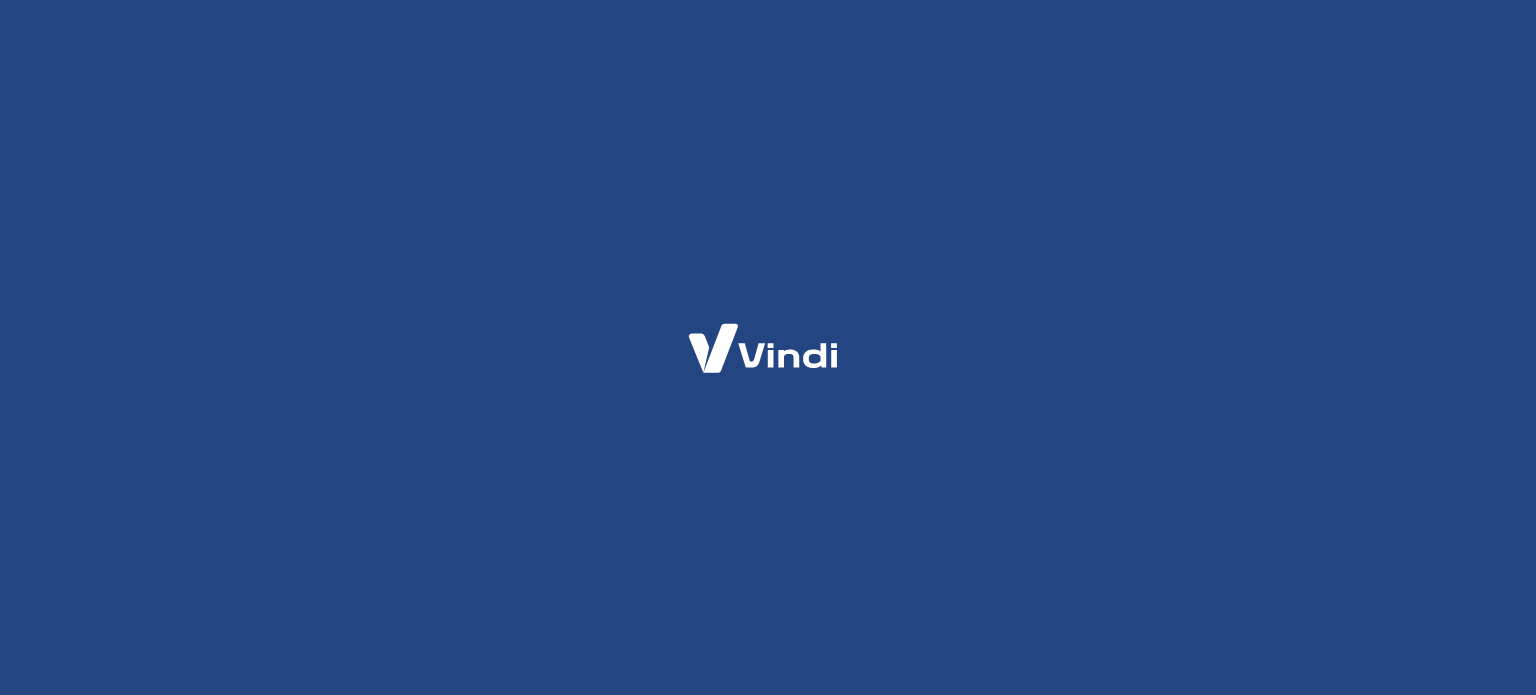 scroll, scrollTop: 0, scrollLeft: 0, axis: both 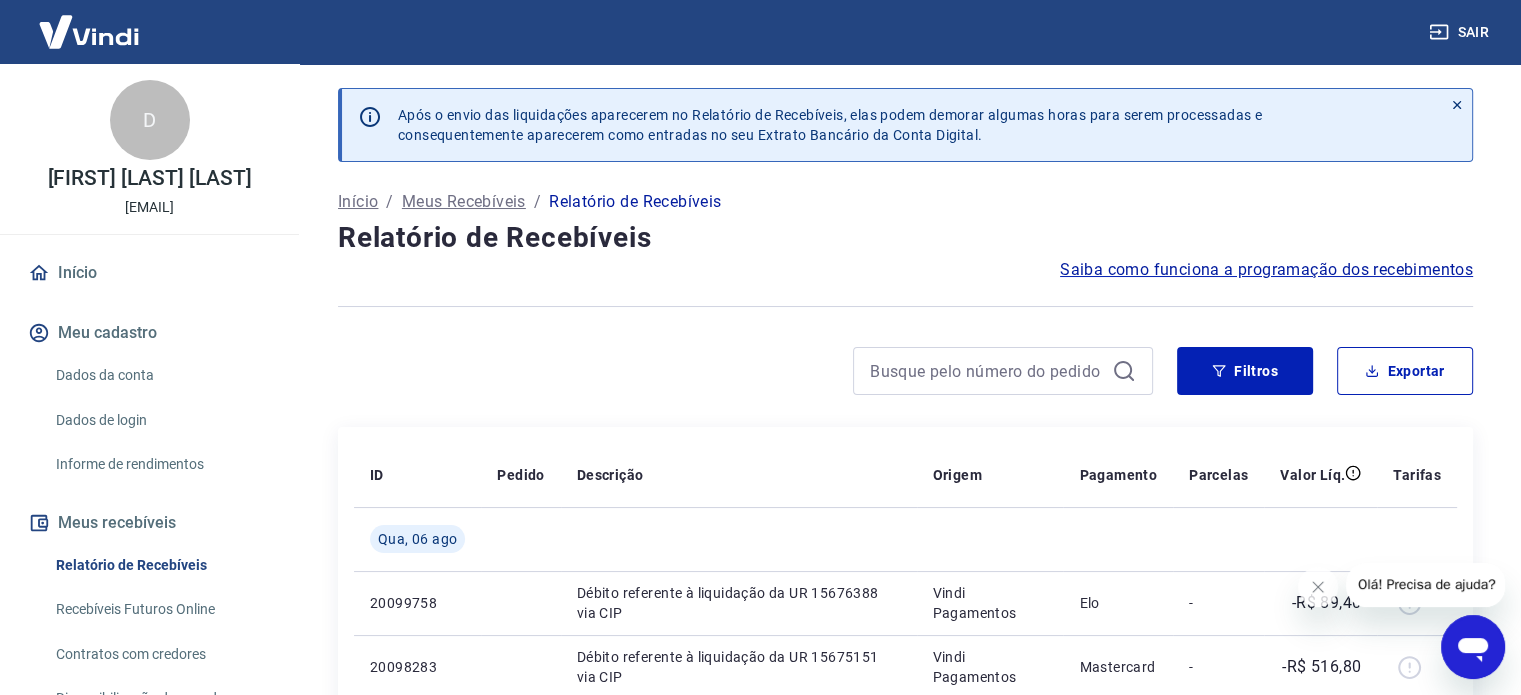click on "Após o envio das liquidações aparecerem no Relatório de Recebíveis, elas podem demorar algumas horas para serem processadas e consequentemente aparecerem como entradas no seu Extrato Bancário da Conta Digital. Início / Meus Recebíveis / Relatório de Recebíveis Relatório de Recebíveis Saiba como funciona a programação dos recebimentos Saiba como funciona a programação dos recebimentos Filtros Exportar ID Pedido Descrição Origem Pagamento Parcelas Valor Líq. Tarifas Qua, 06 ago [DATE] [NUMBER] Débito referente à liquidação da UR [NUMBER] via CIP Vindi Pagamentos Elo - -R$ 89,40 [NUMBER] Débito referente à liquidação da UR [NUMBER] via CIP Vindi Pagamentos Mastercard - -R$ 516,80 [NUMBER] [NUMBER] Crédito referente ao recebimento da transação [NUMBER] Intermediador Mastercard 1/3 R$ 68,73 [NUMBER] [NUMBER] Crédito referente ao recebimento da transação [NUMBER] Intermediador Elo 1/1 R$ 89,40 [NUMBER] [NUMBER] Crédito referente ao recebimento da transação [NUMBER] Intermediador 1/1" at bounding box center (905, 1143) 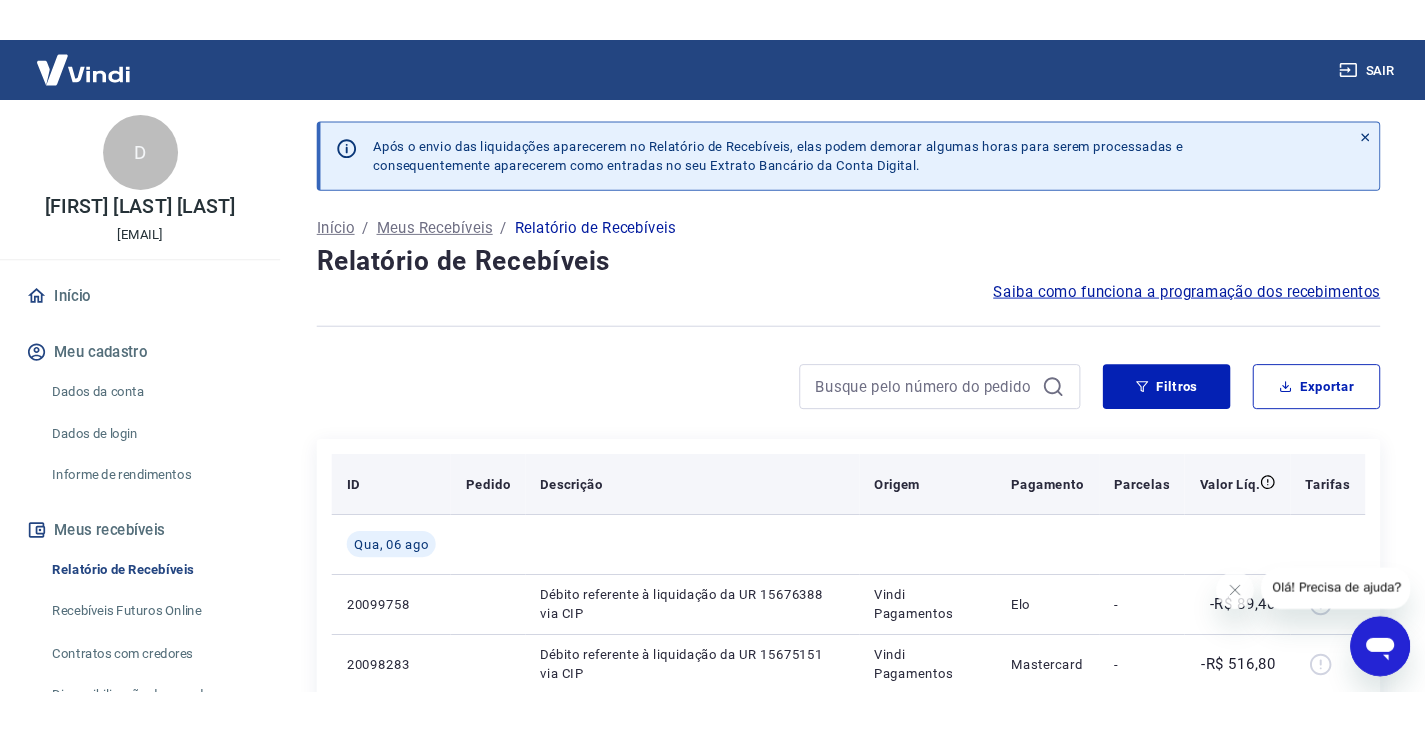 scroll, scrollTop: 0, scrollLeft: 0, axis: both 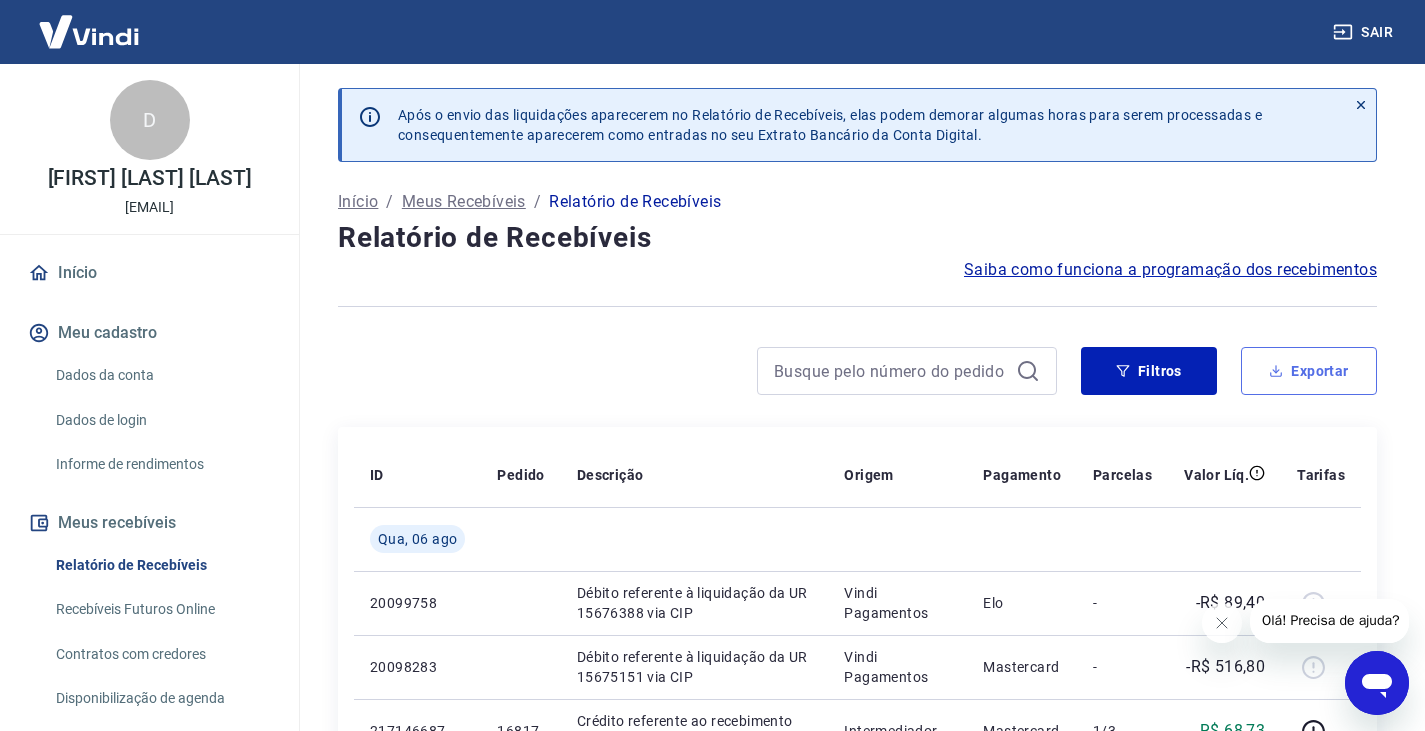 click on "Exportar" at bounding box center [1309, 371] 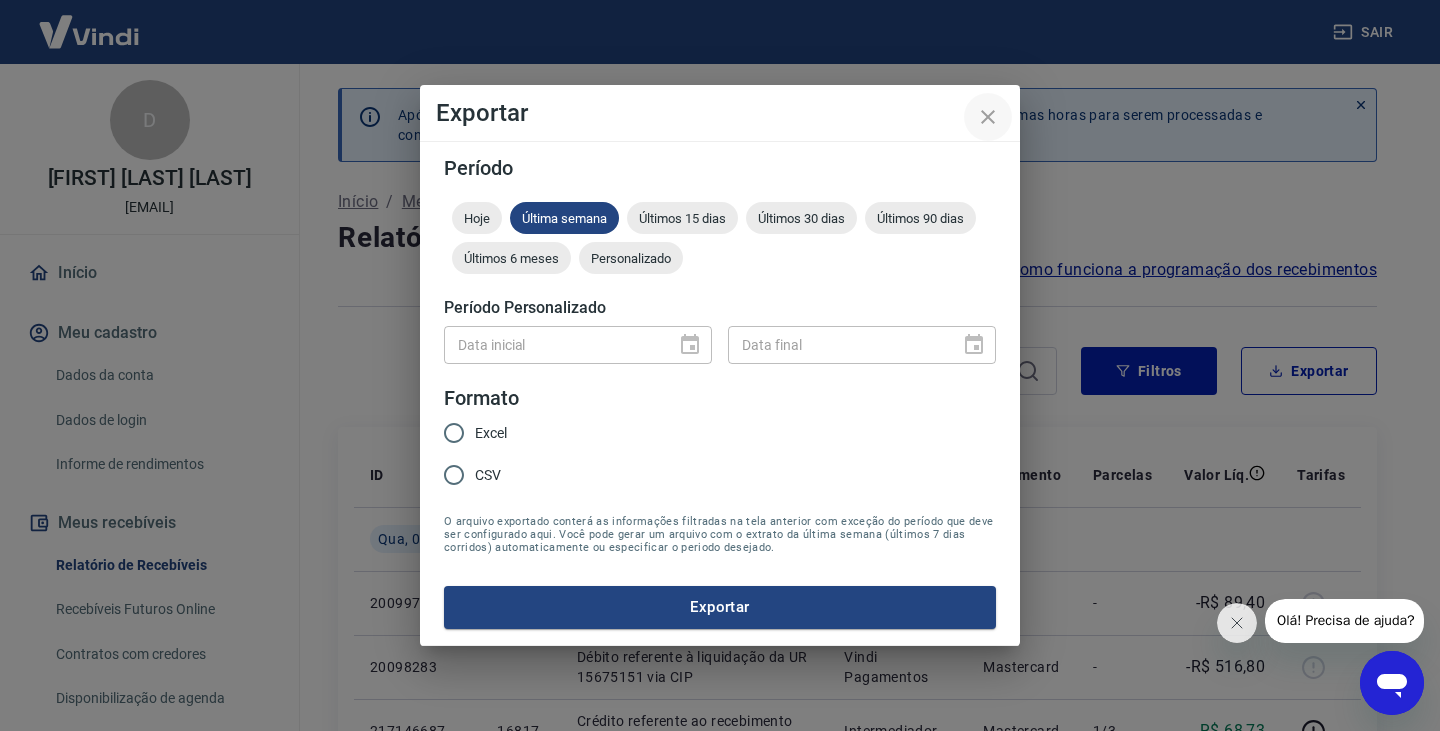 click 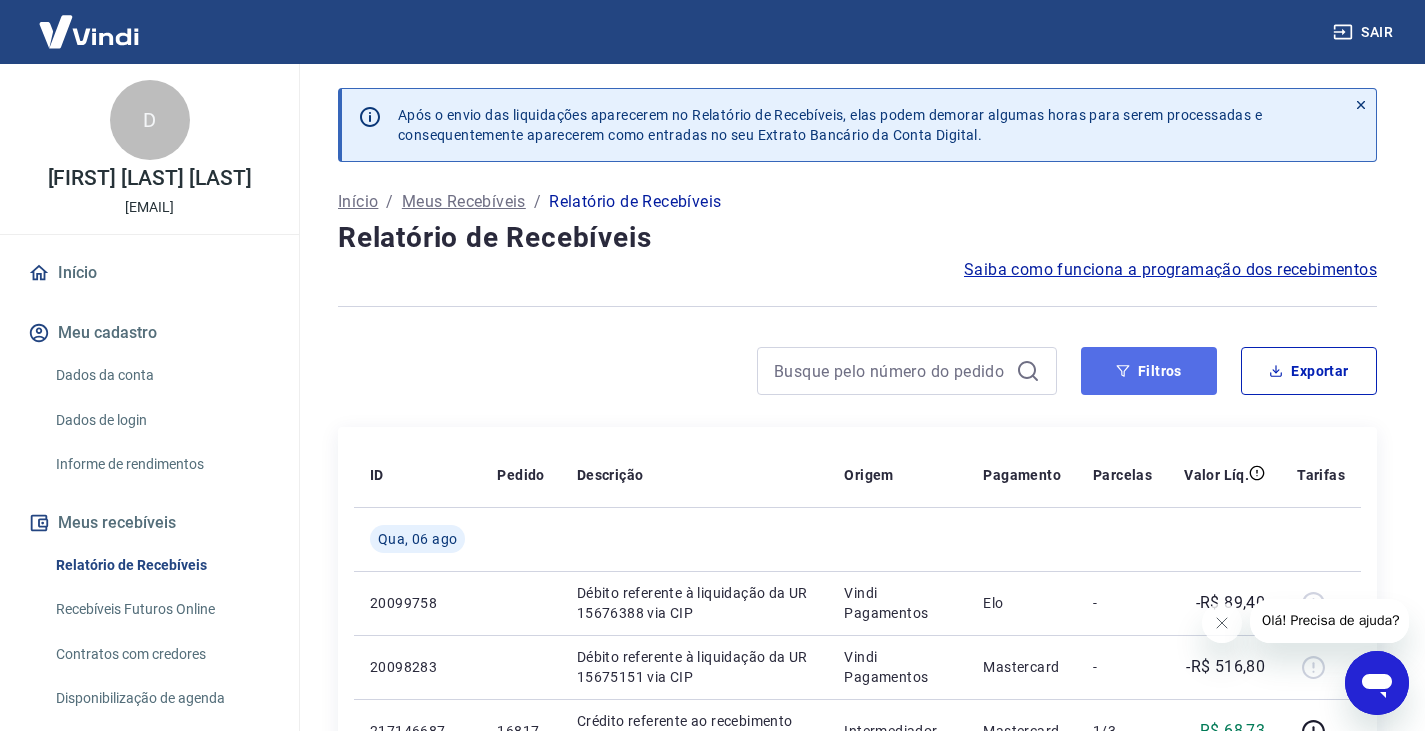 click on "Filtros" at bounding box center [1149, 371] 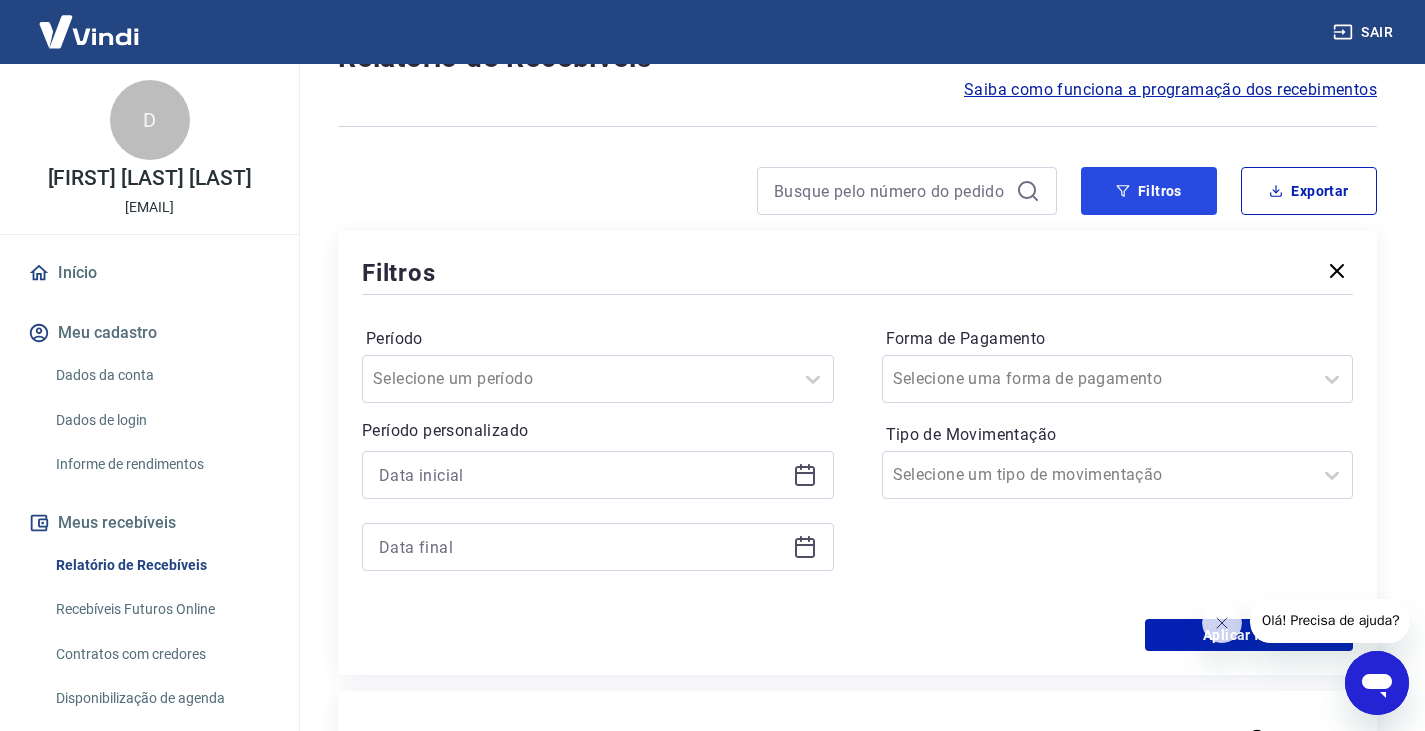 scroll, scrollTop: 200, scrollLeft: 0, axis: vertical 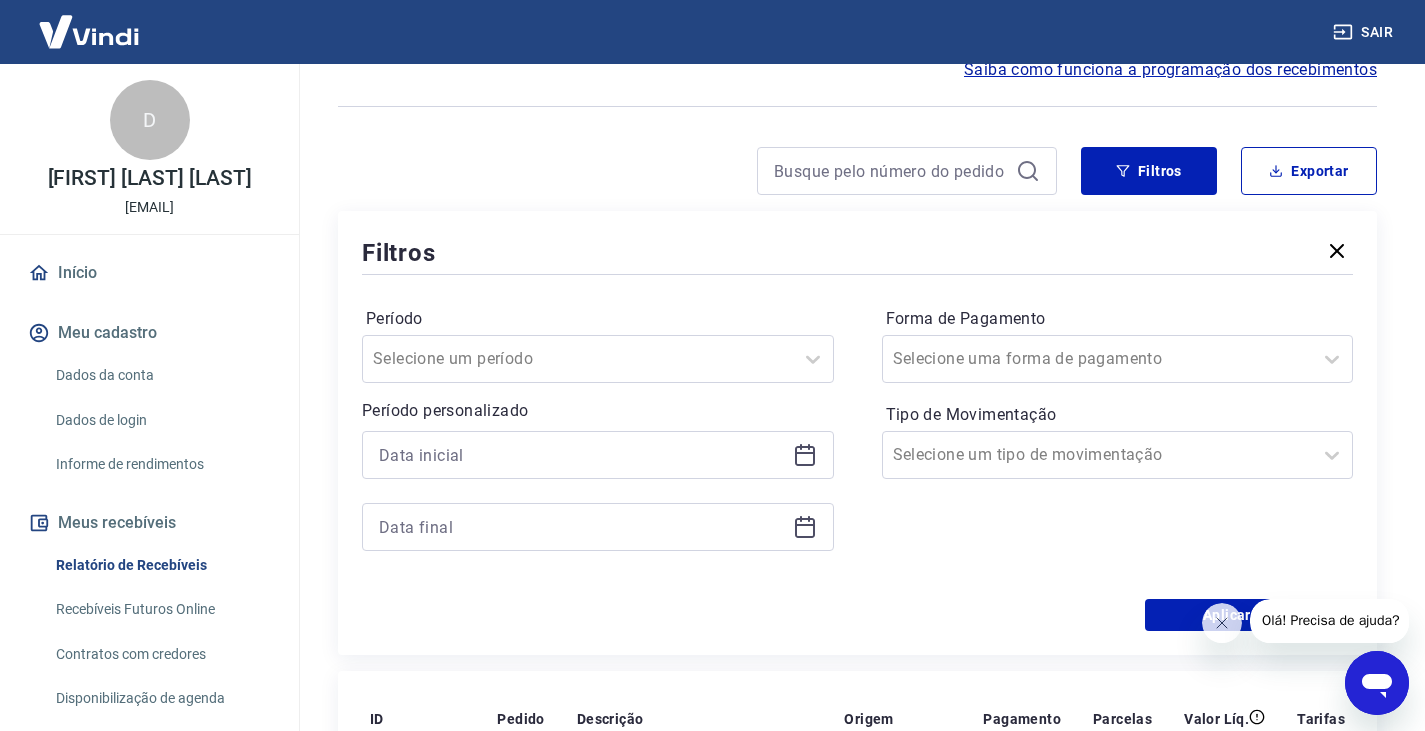 click 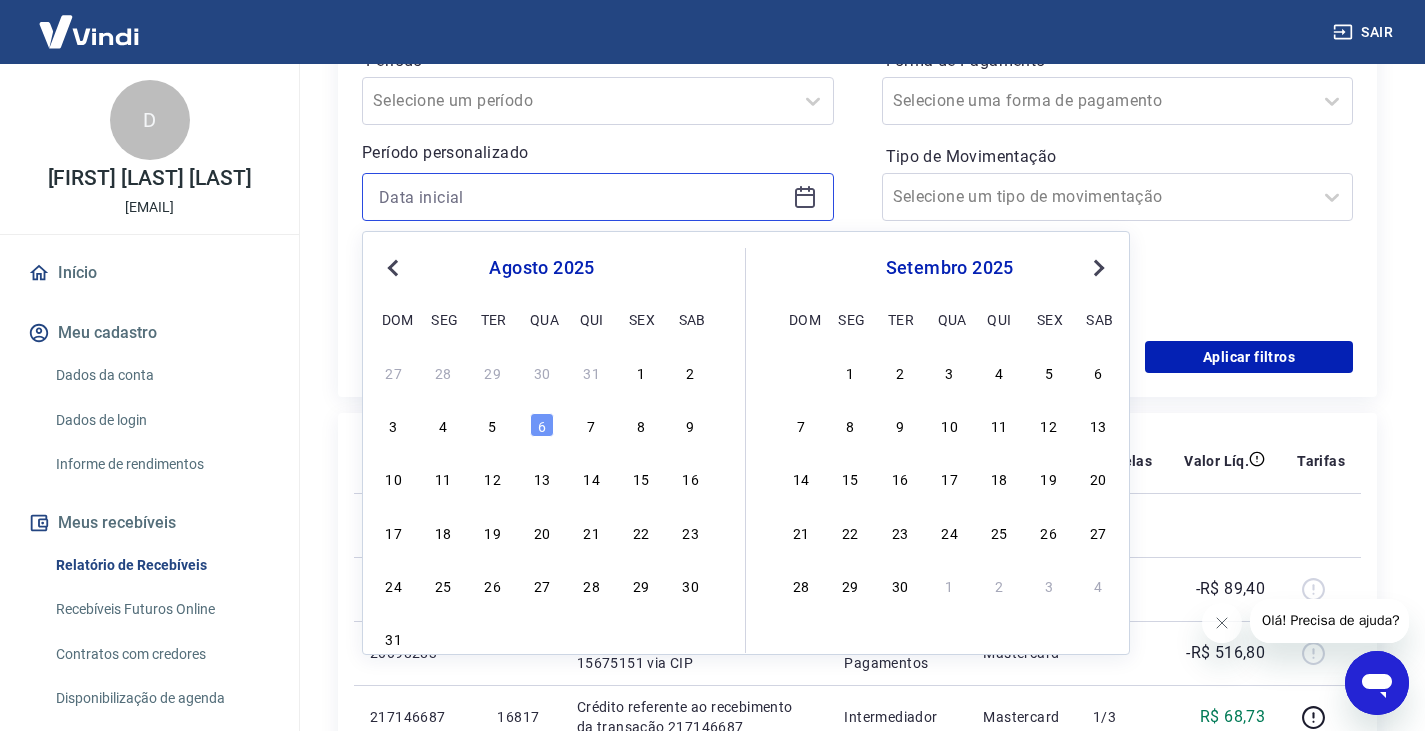 scroll, scrollTop: 500, scrollLeft: 0, axis: vertical 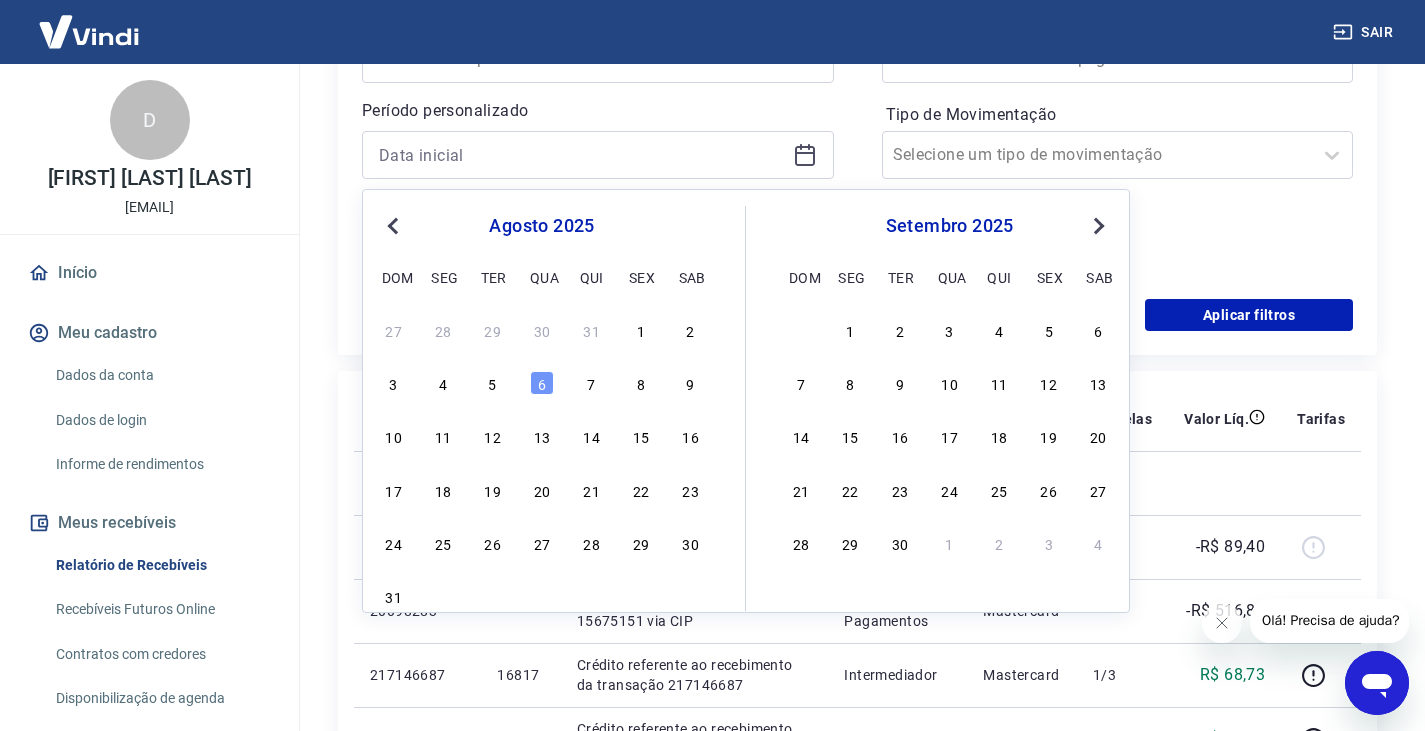 click on "Previous Month" at bounding box center [395, 225] 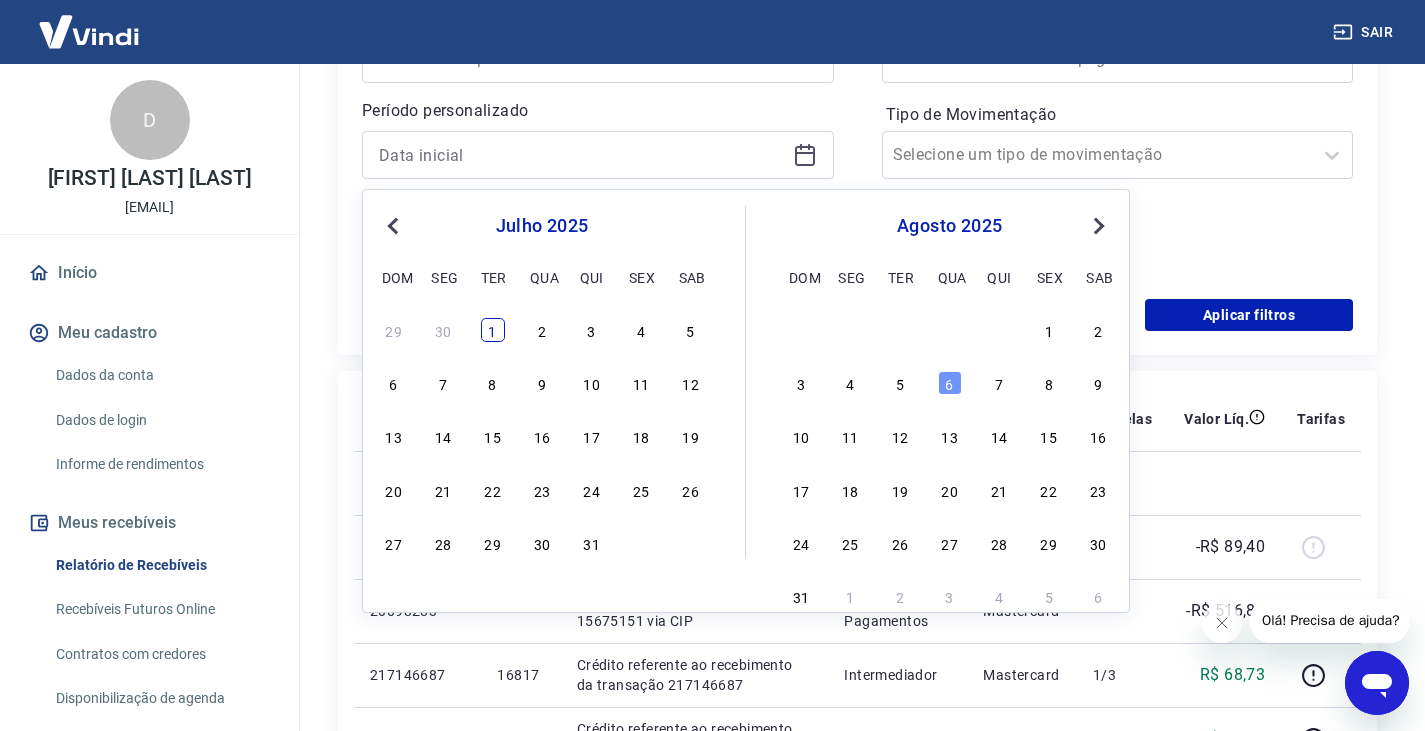 click on "1" at bounding box center [493, 330] 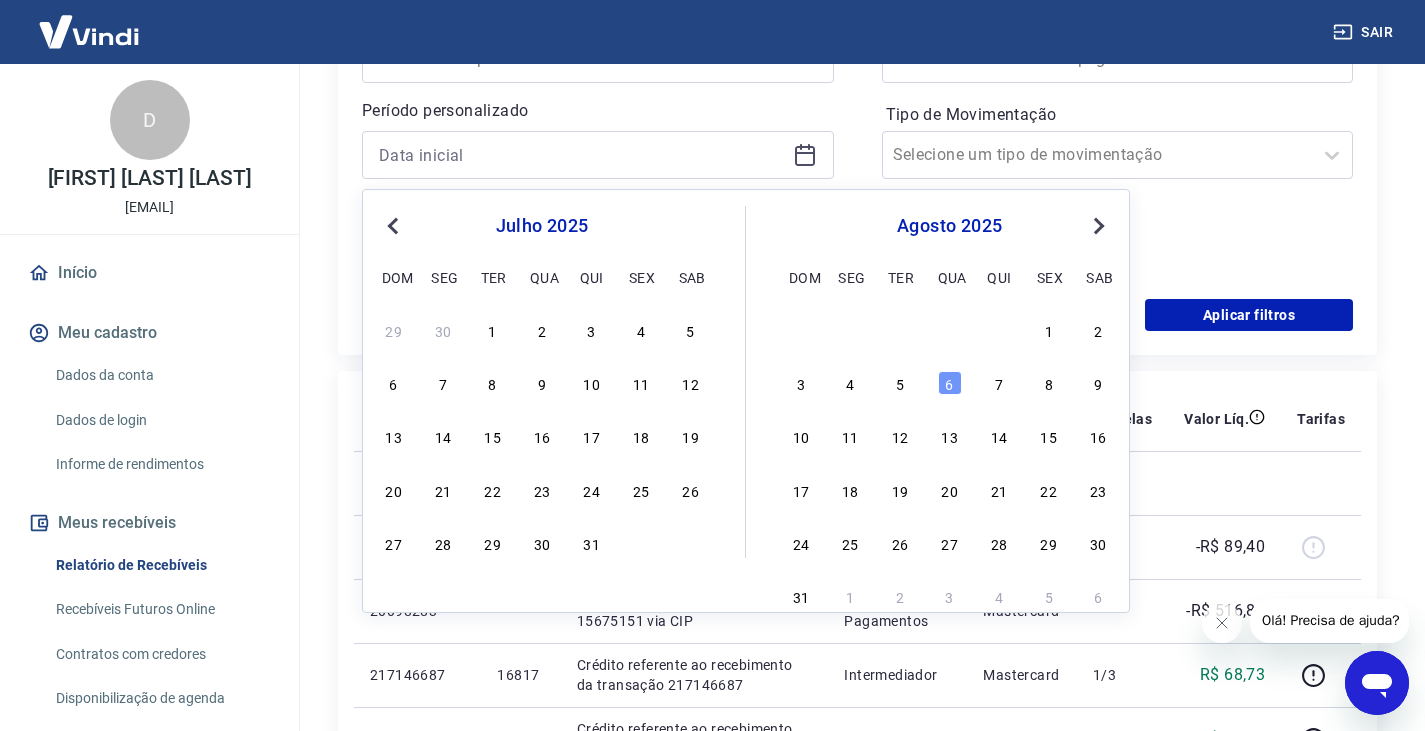 type on "01/07/2025" 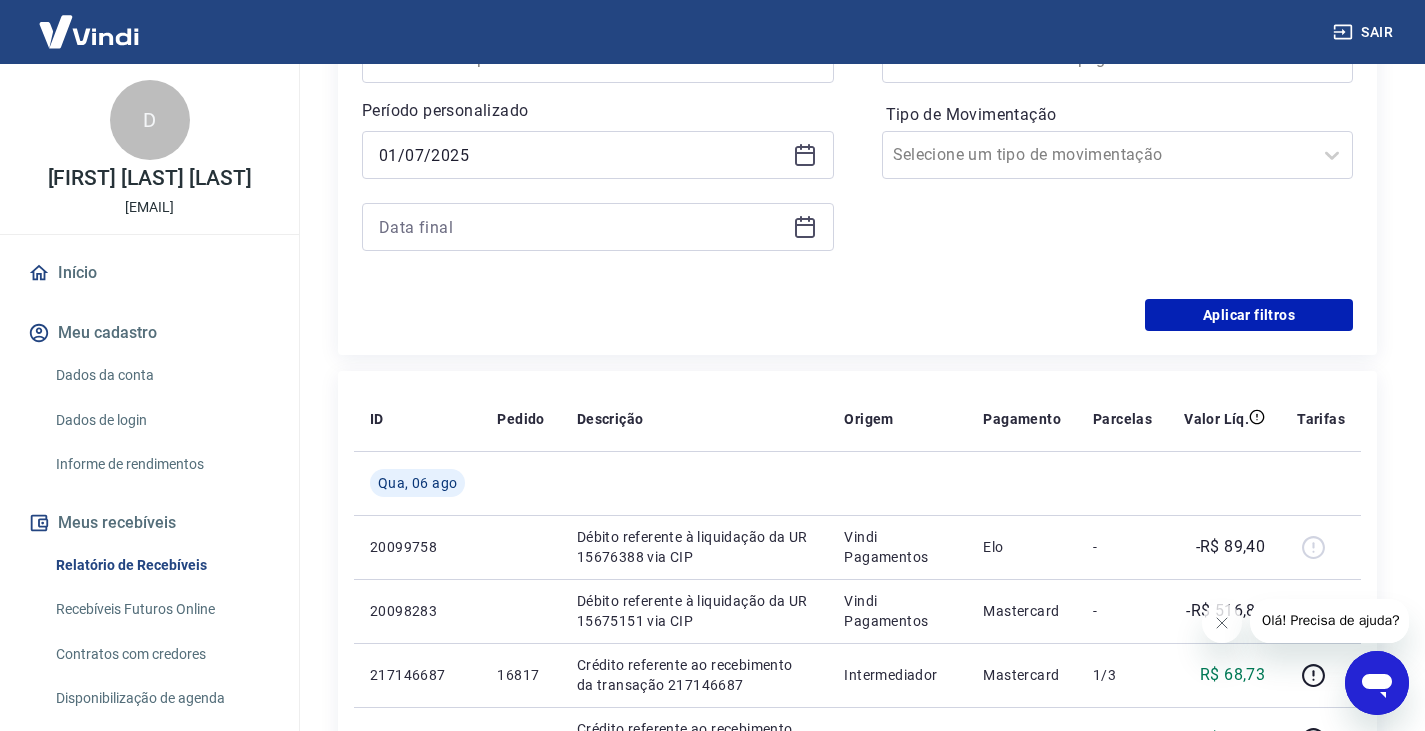 click 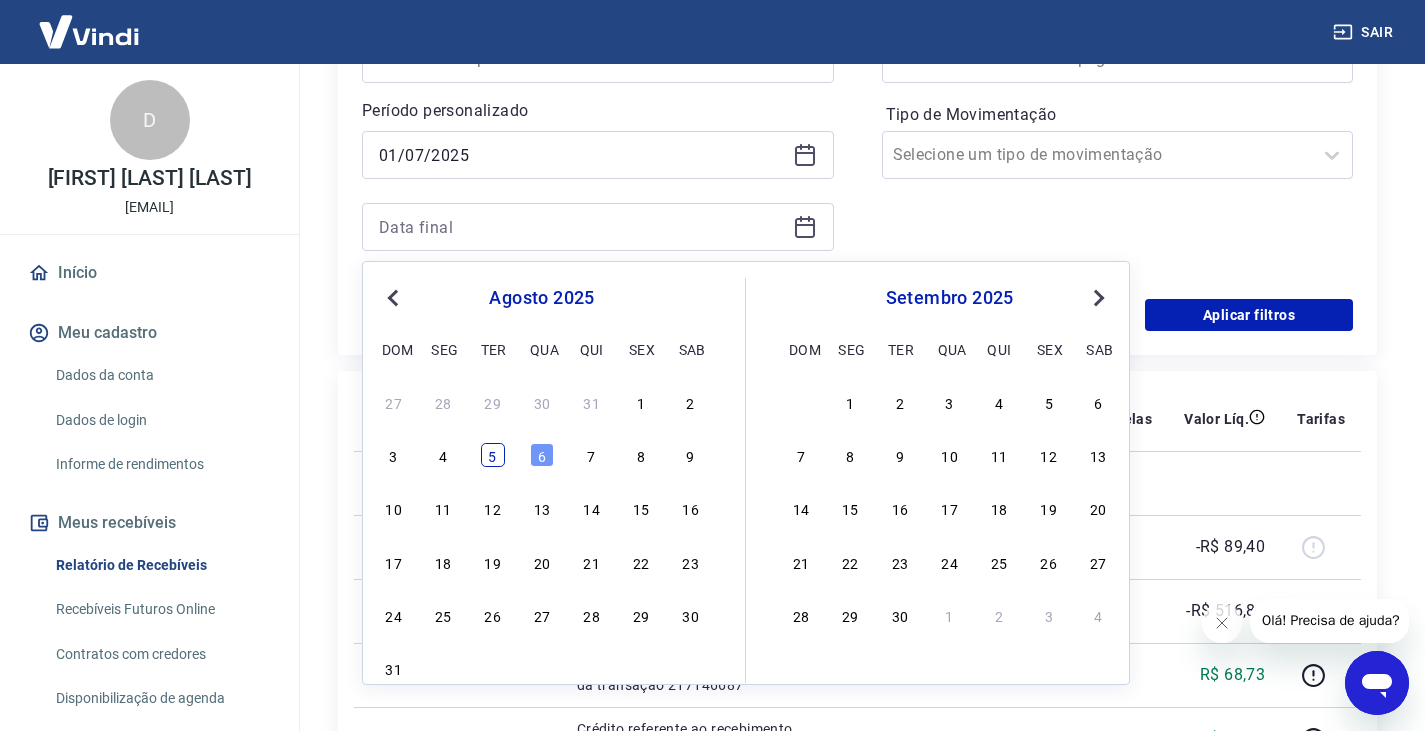click on "5" at bounding box center [493, 455] 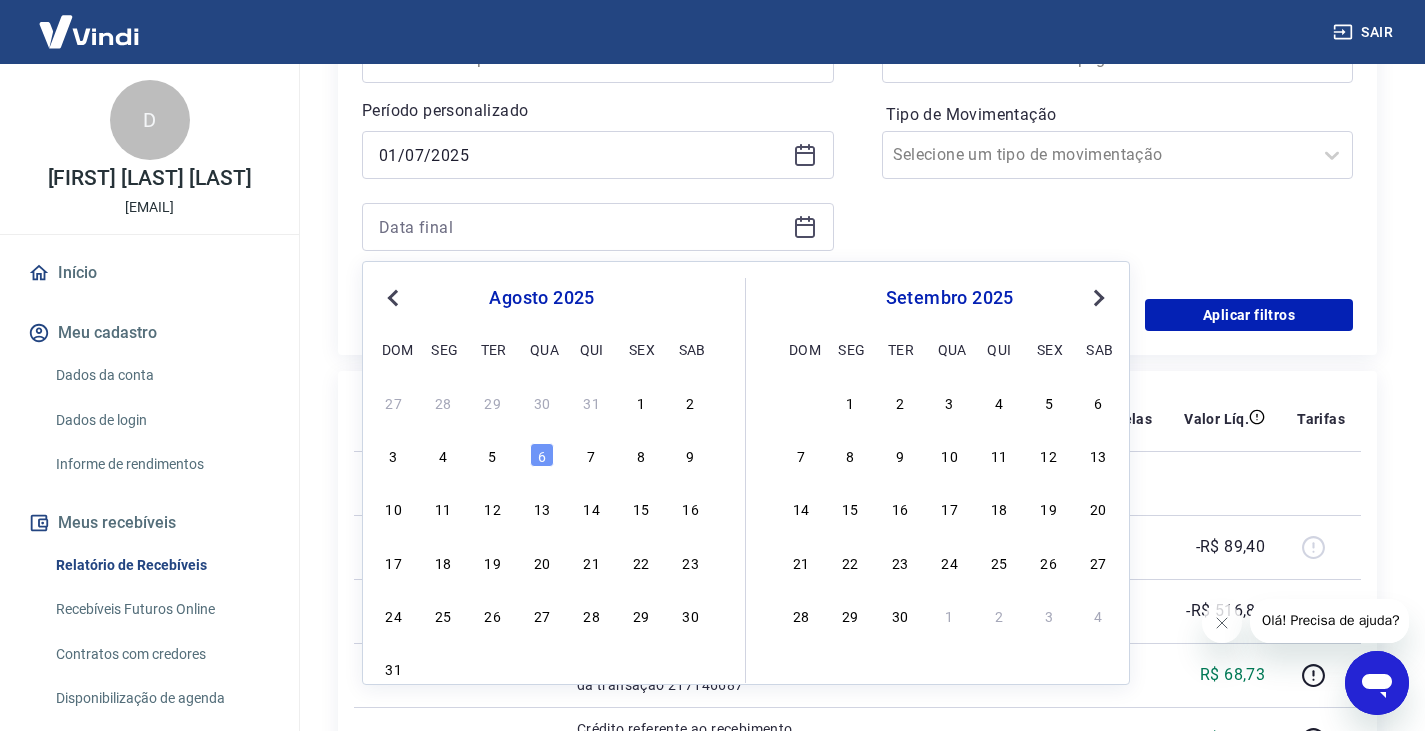 type on "05/08/2025" 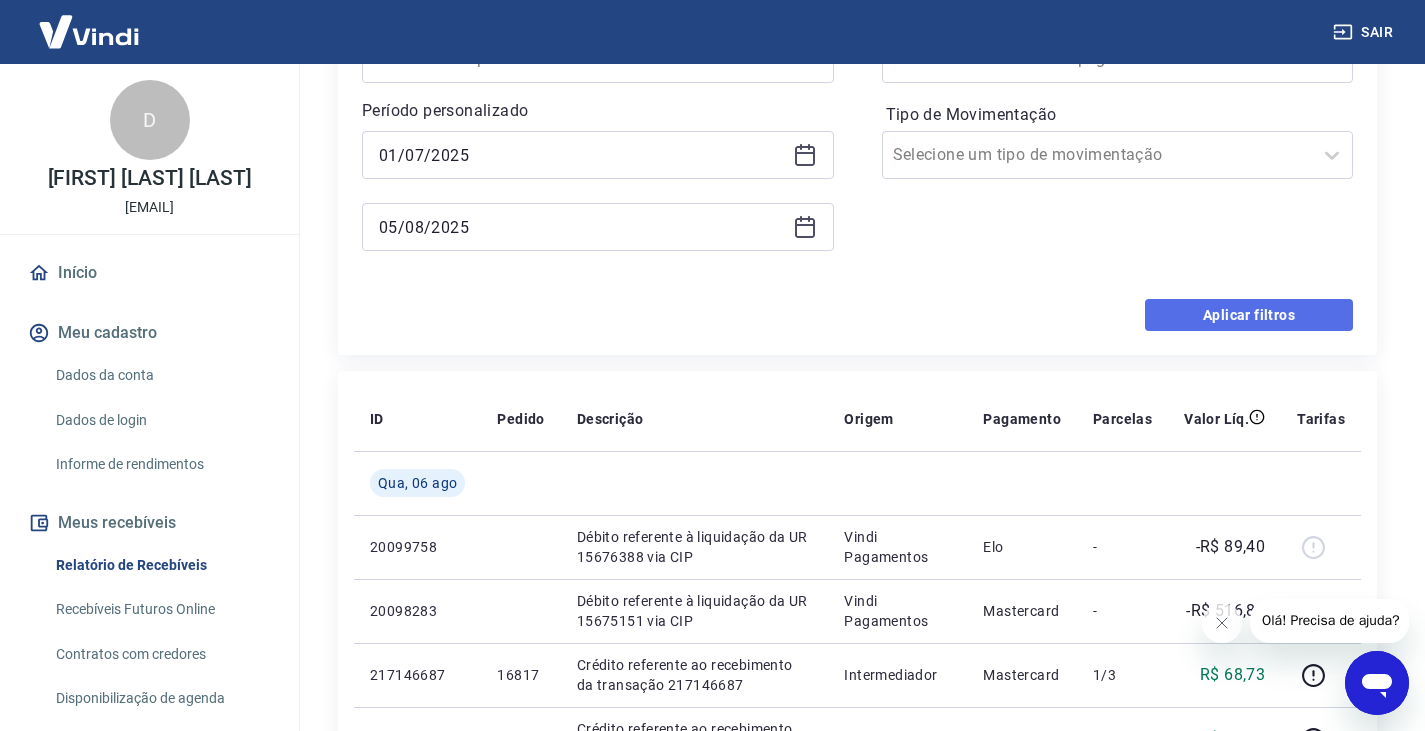 click on "Aplicar filtros" at bounding box center (1249, 315) 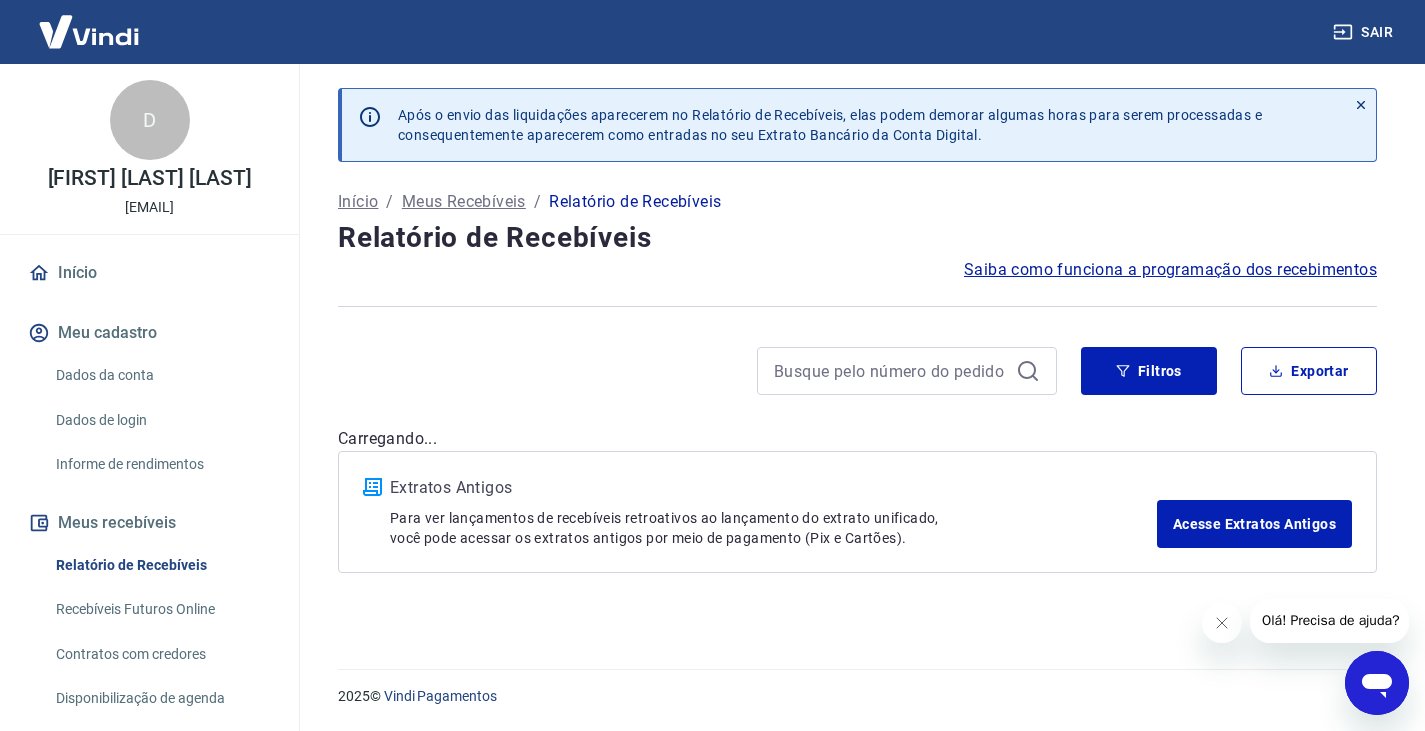 scroll, scrollTop: 0, scrollLeft: 0, axis: both 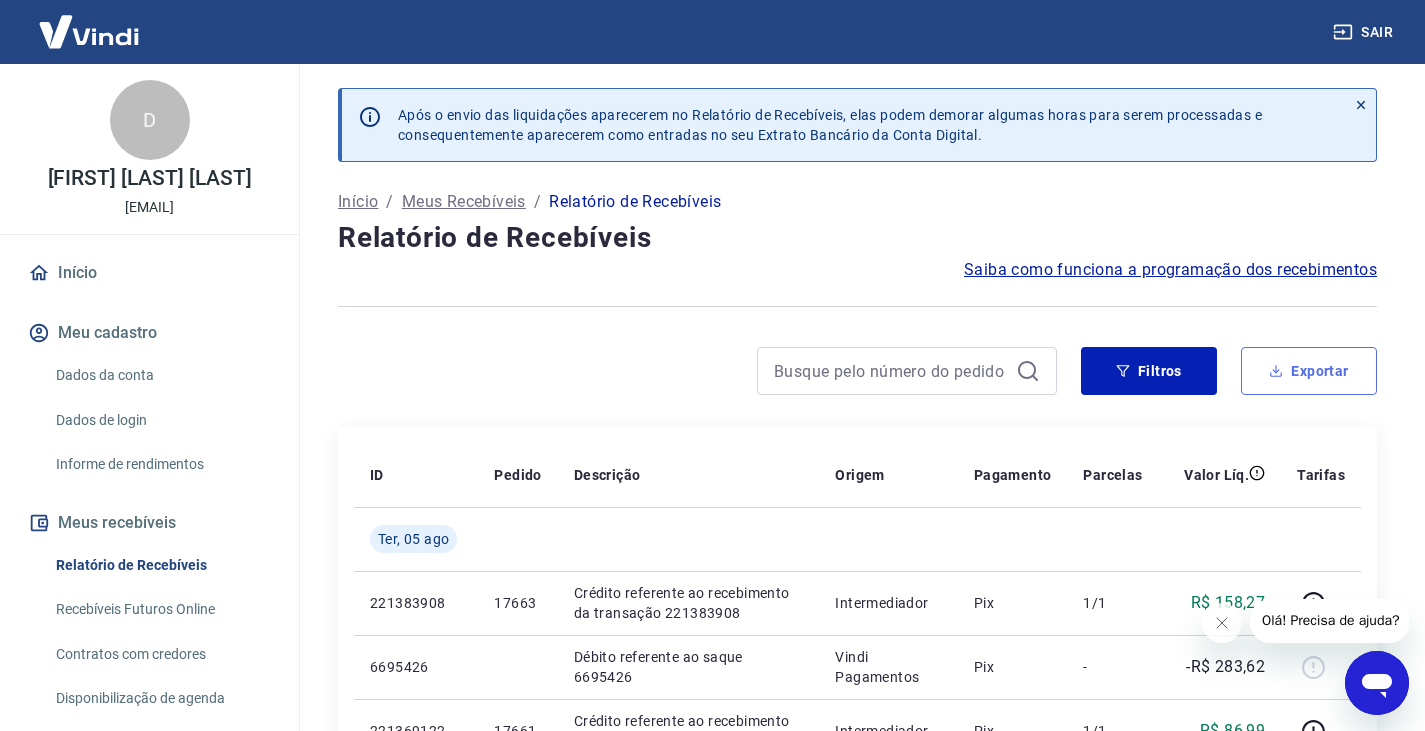 click on "Exportar" at bounding box center (1309, 371) 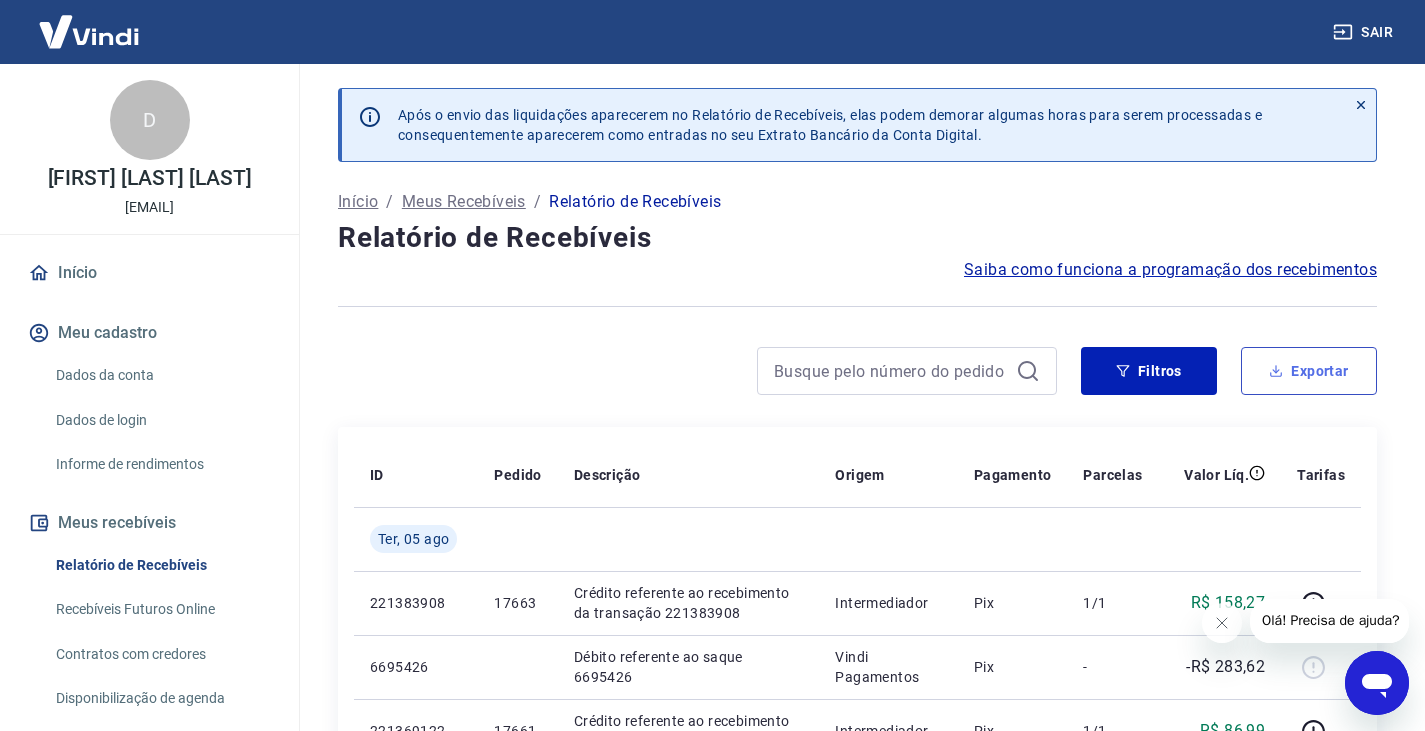 type on "01/07/2025" 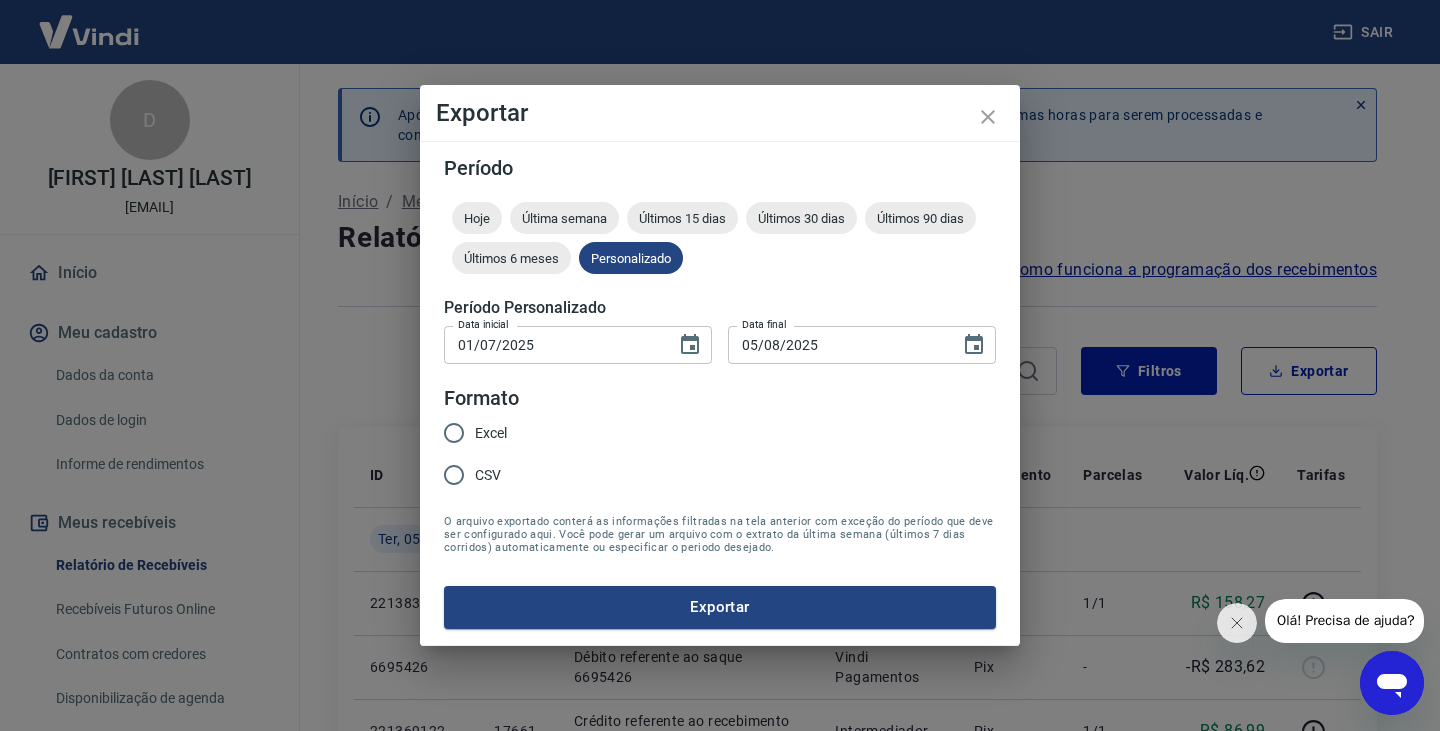 click on "CSV" at bounding box center (454, 475) 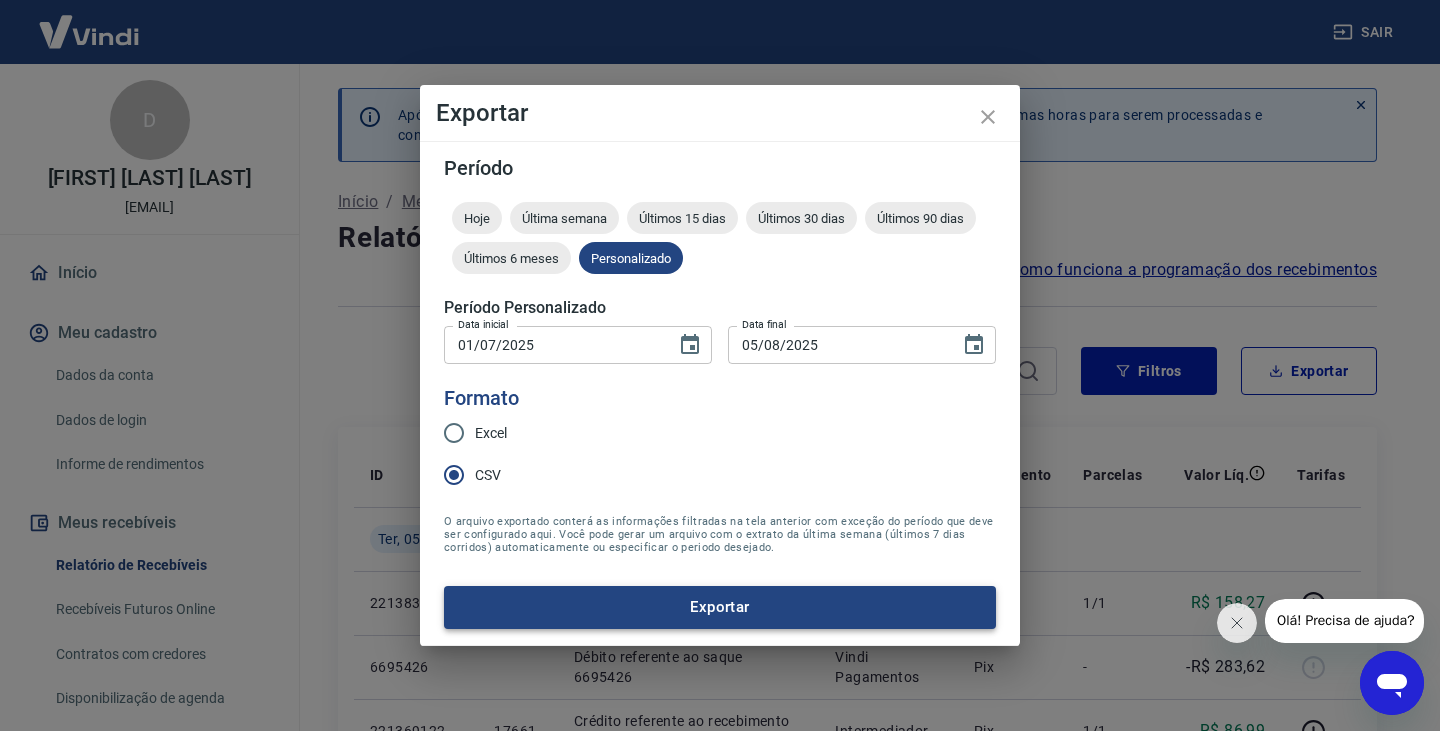 click on "Exportar" at bounding box center (720, 607) 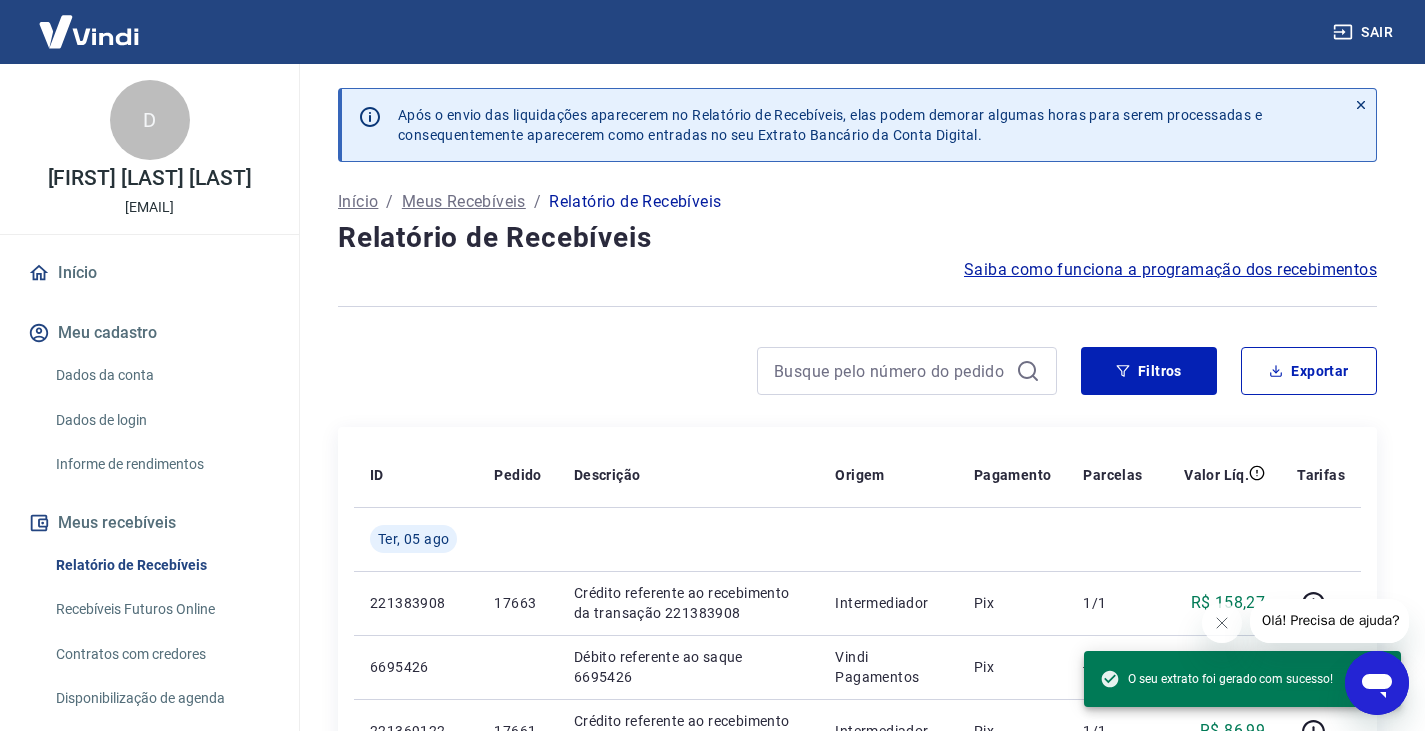 click on "Relatório de Recebíveis" at bounding box center [857, 238] 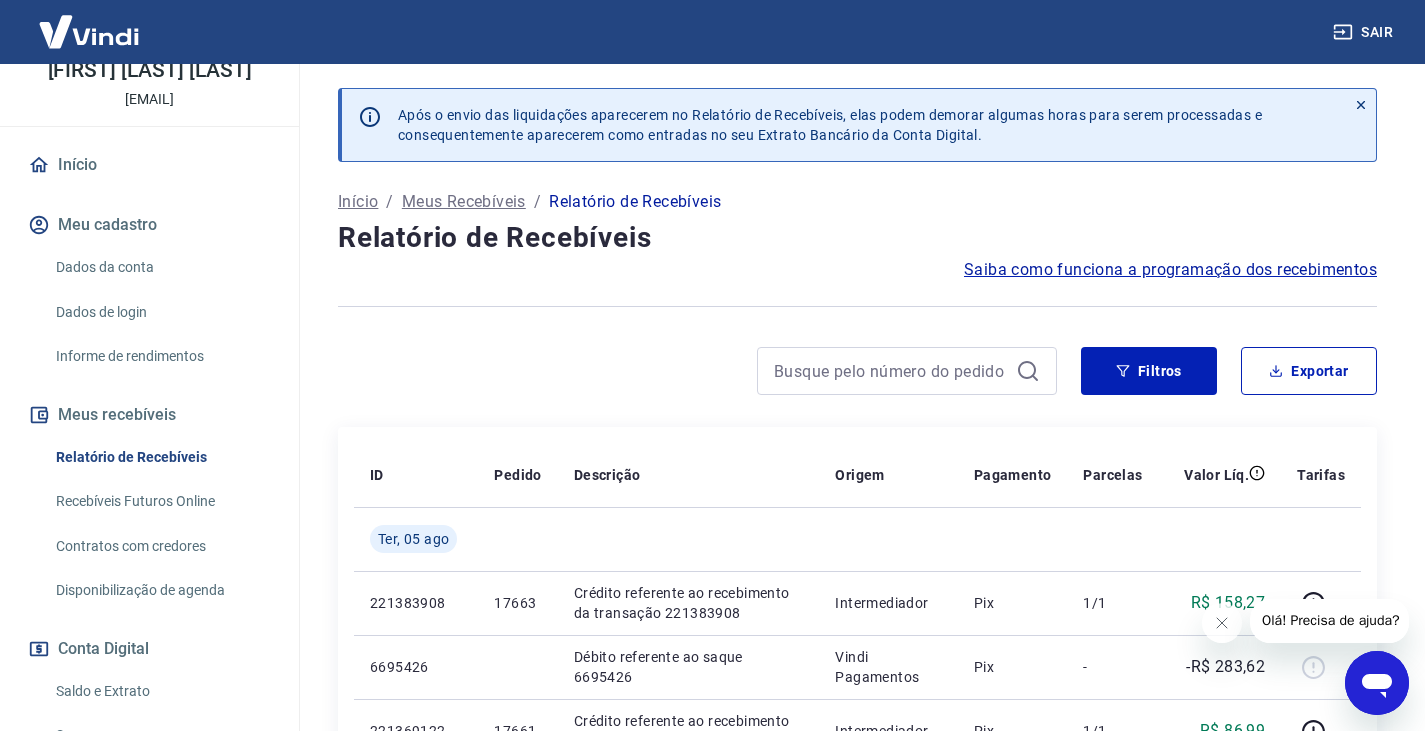 scroll, scrollTop: 200, scrollLeft: 0, axis: vertical 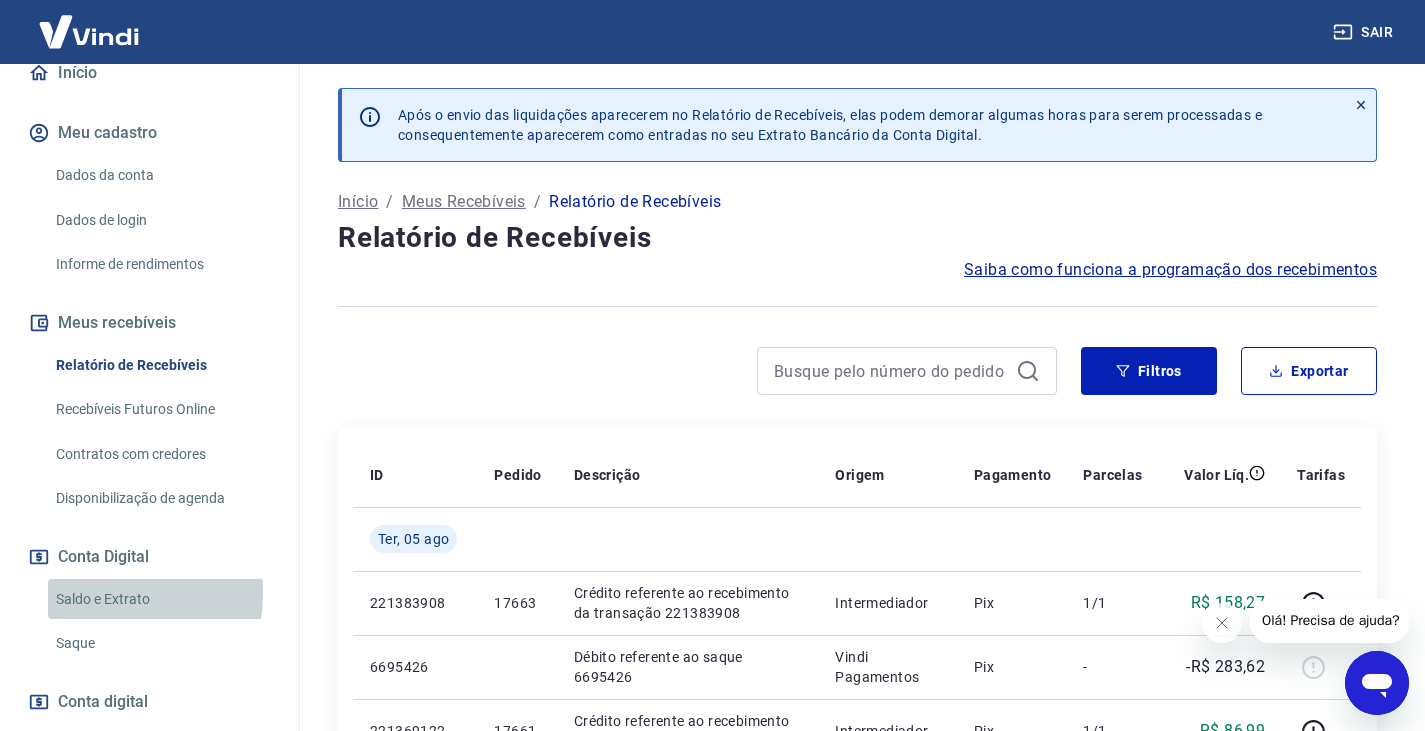 click on "Saldo e Extrato" at bounding box center (161, 599) 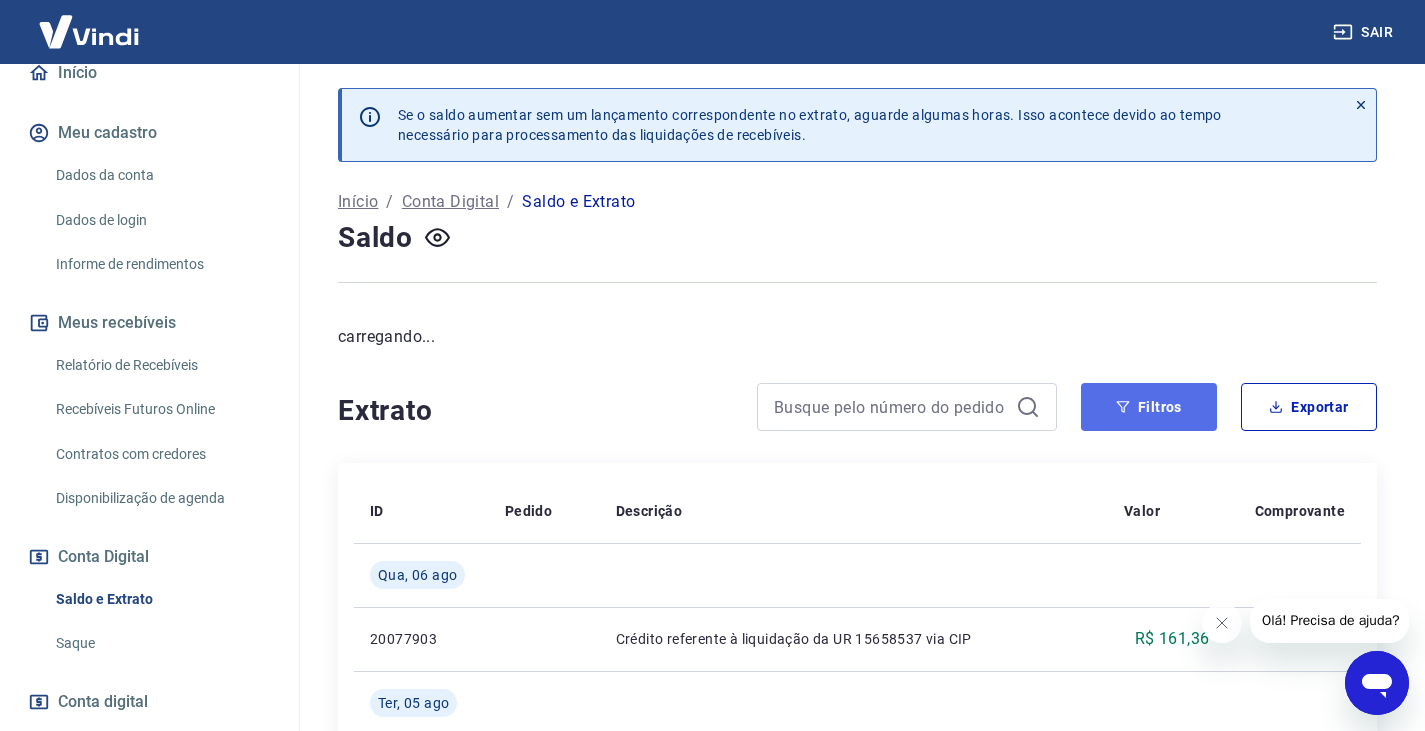 click on "Filtros" at bounding box center (1149, 407) 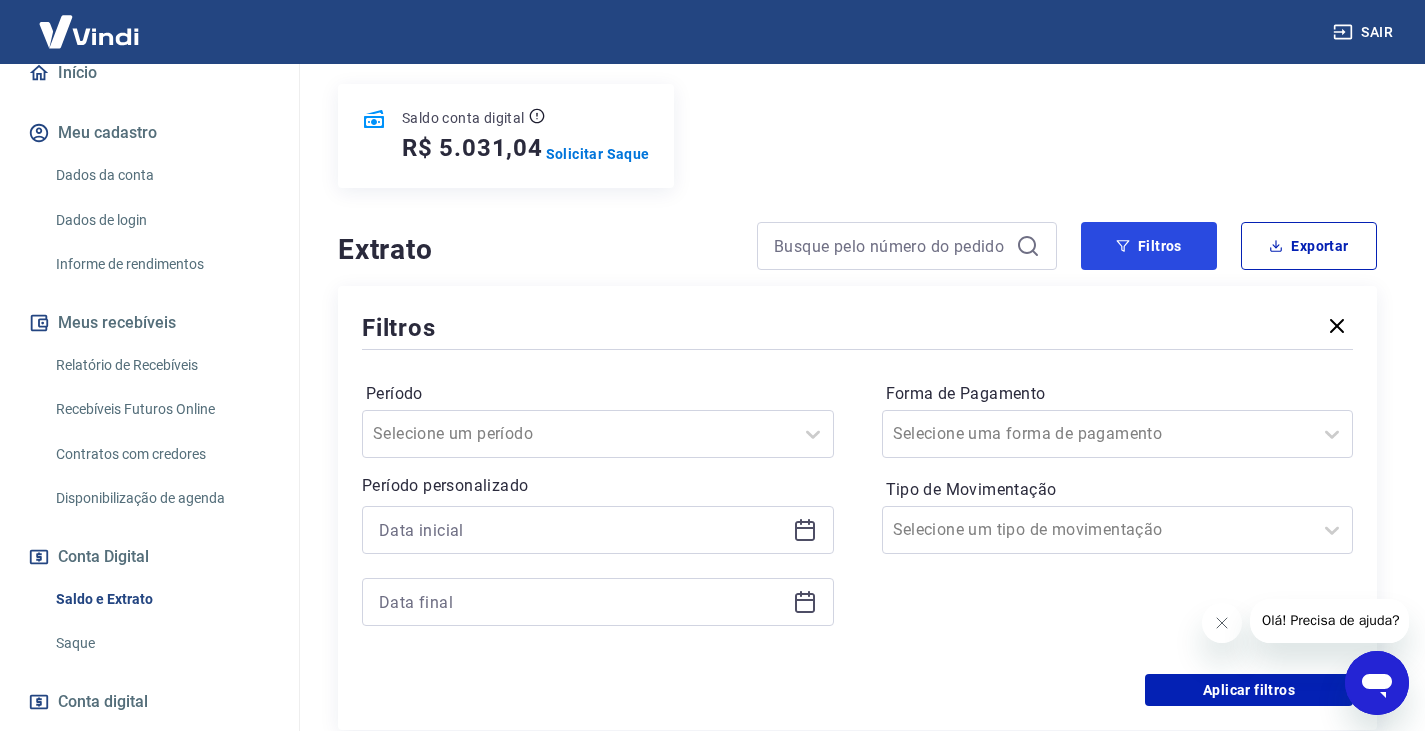scroll, scrollTop: 300, scrollLeft: 0, axis: vertical 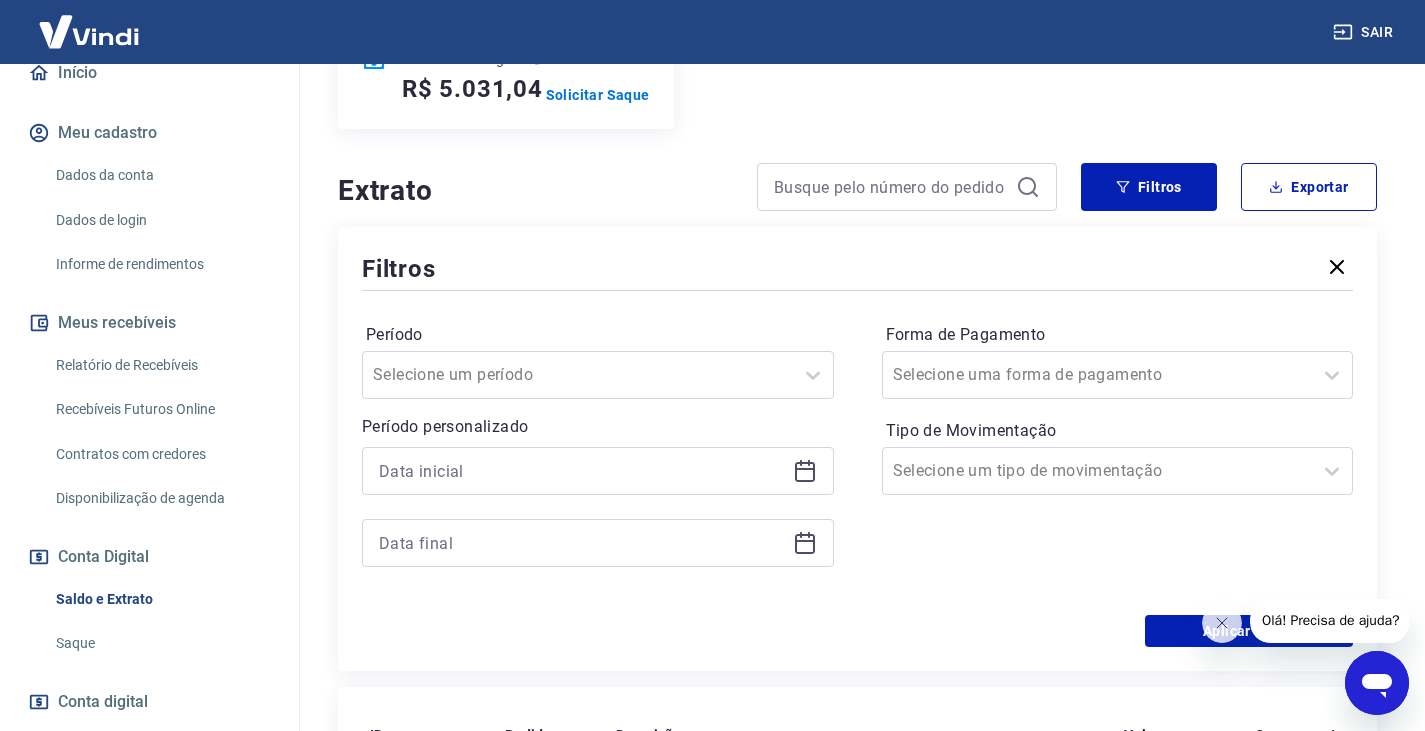 click 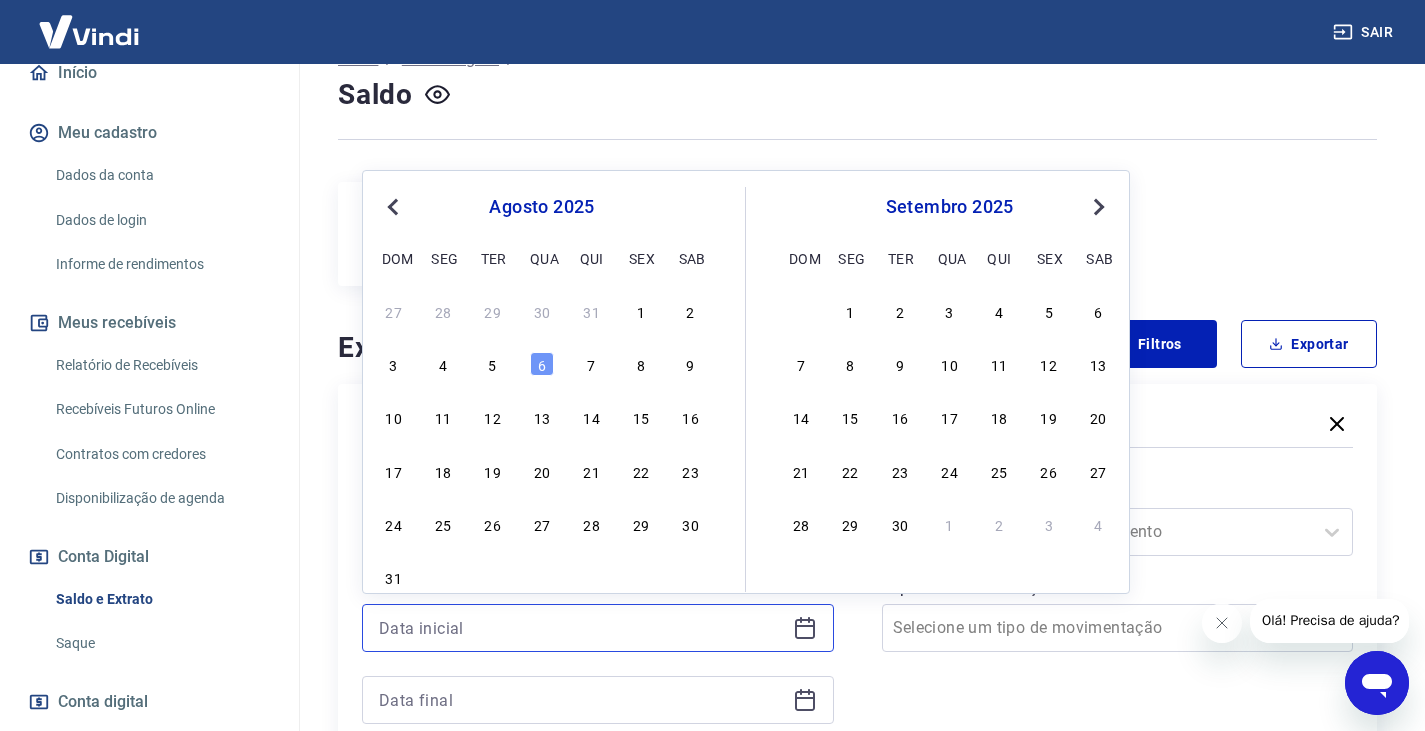 scroll, scrollTop: 100, scrollLeft: 0, axis: vertical 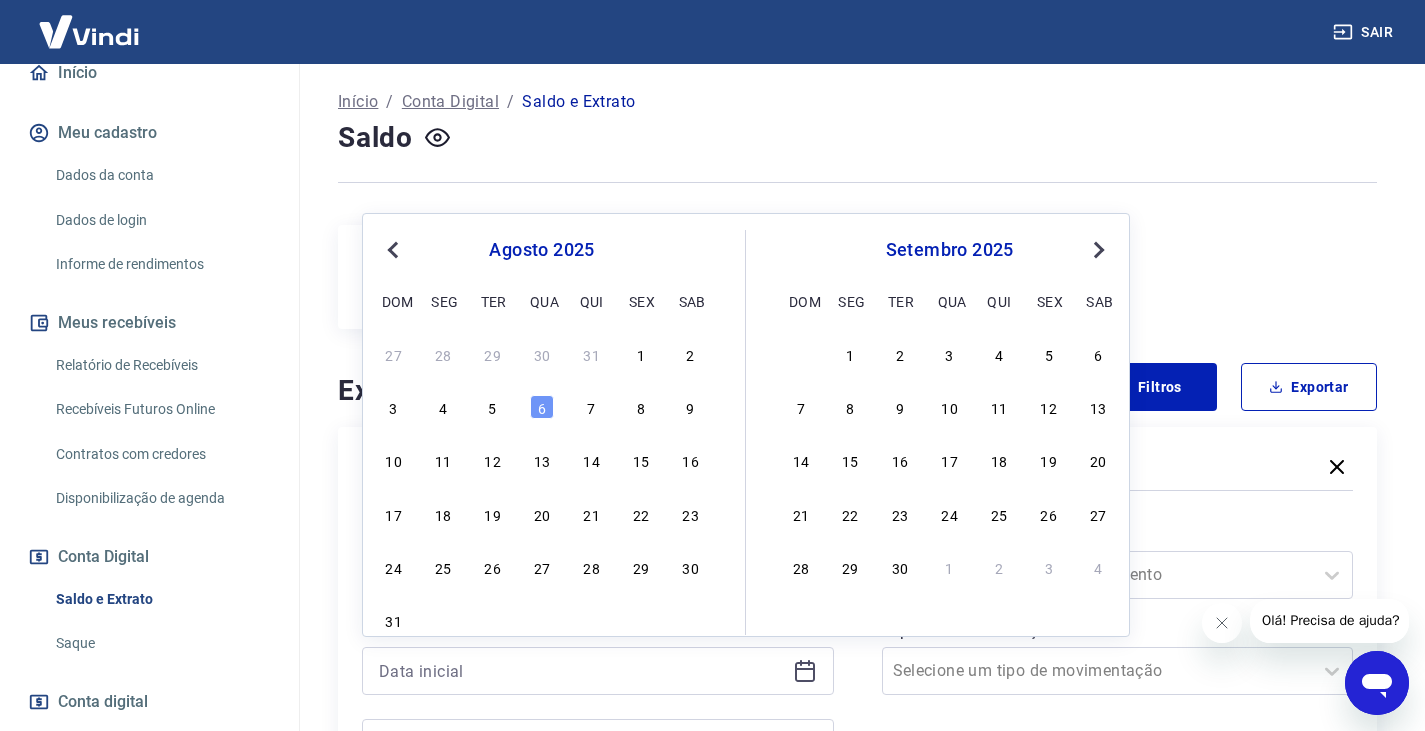 click on "Previous Month" at bounding box center [395, 249] 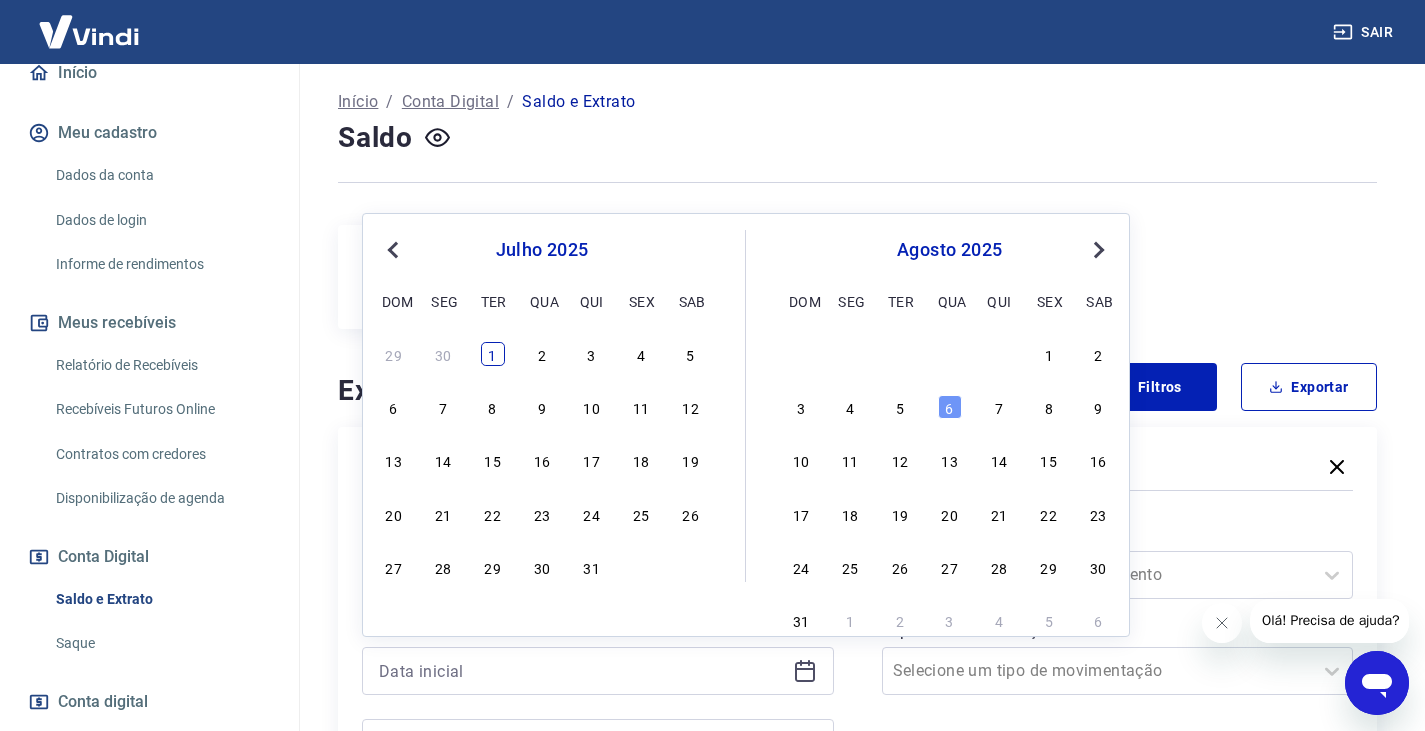 click on "1" at bounding box center [493, 354] 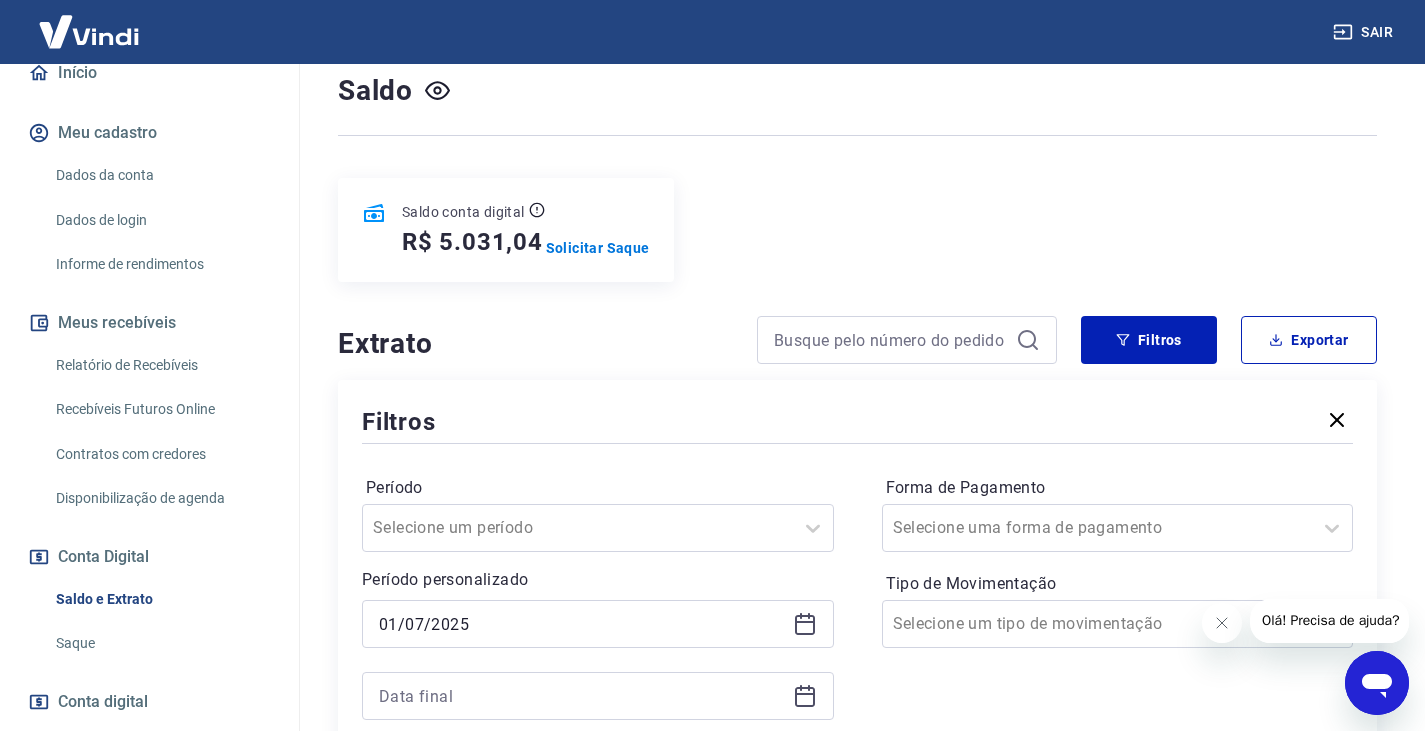 scroll, scrollTop: 300, scrollLeft: 0, axis: vertical 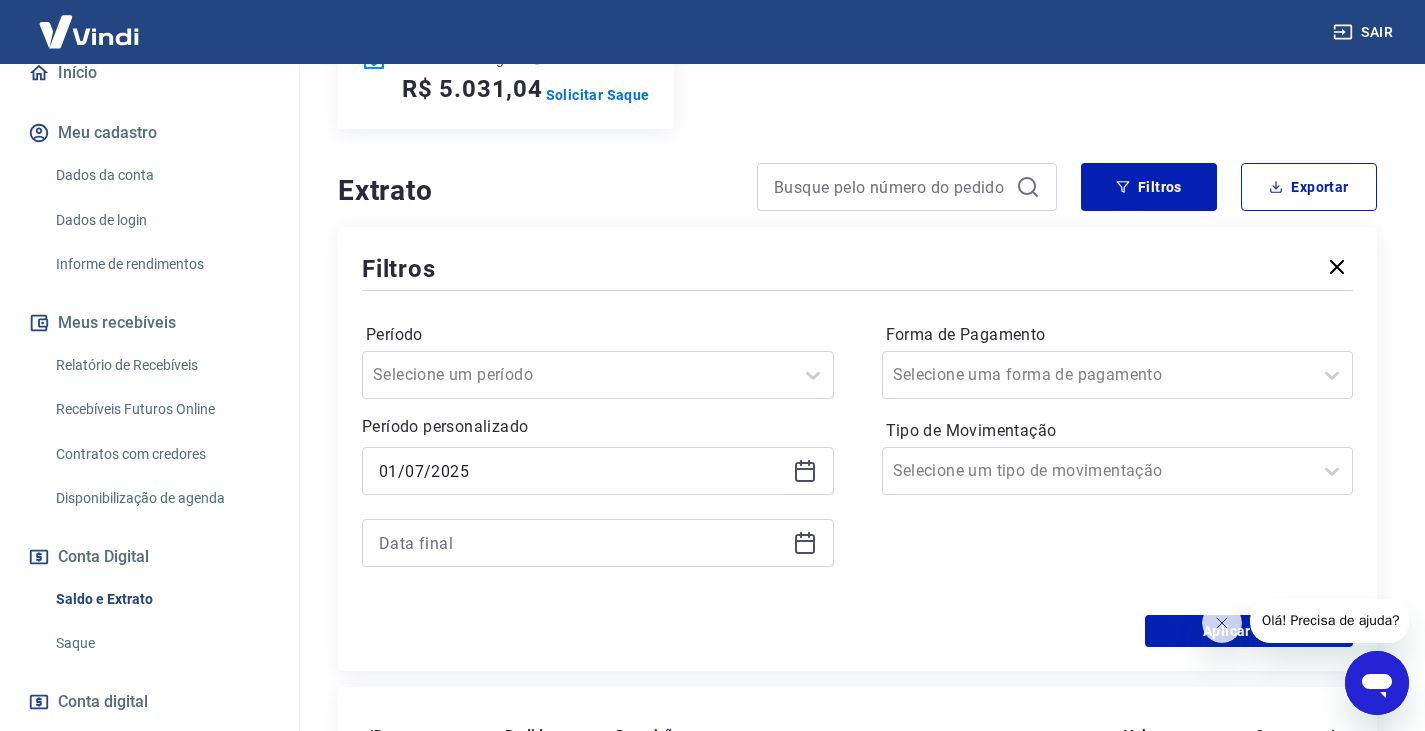 click 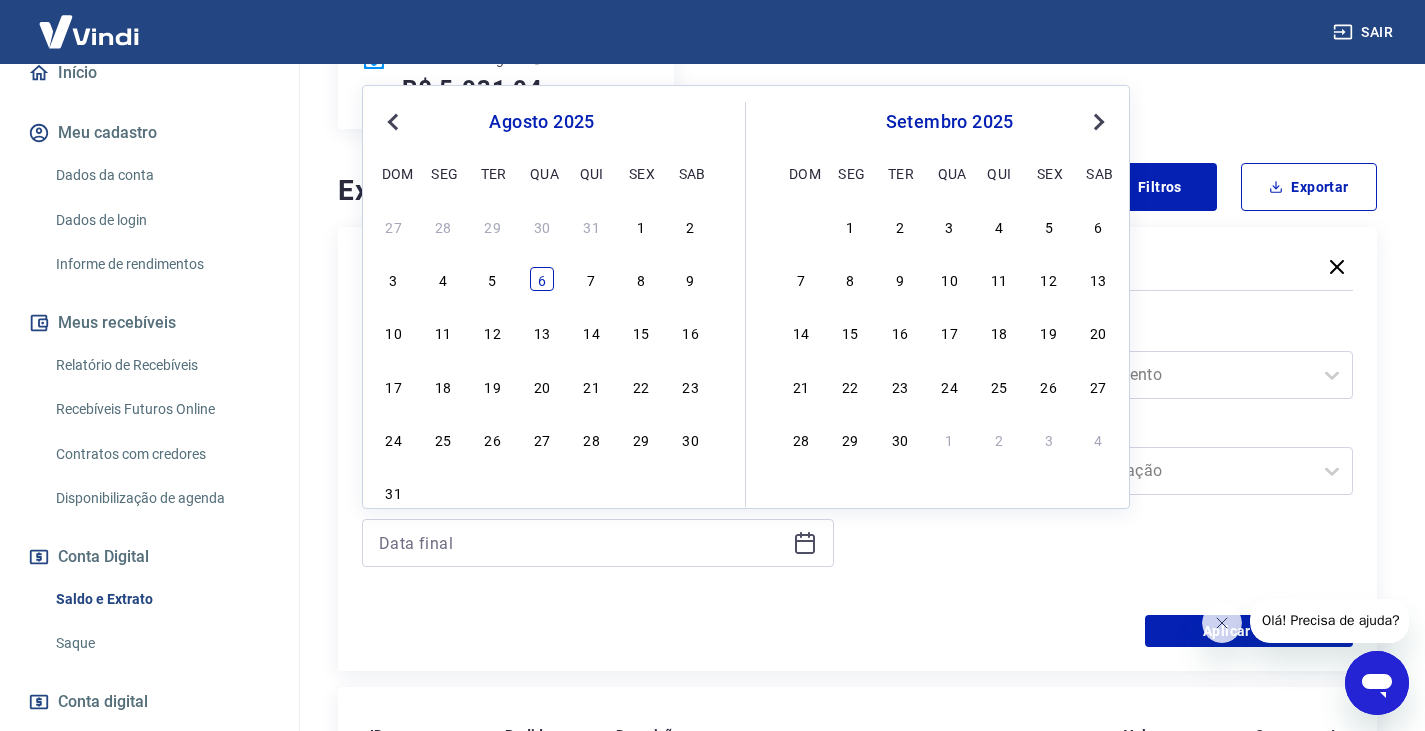 click on "6" at bounding box center (542, 279) 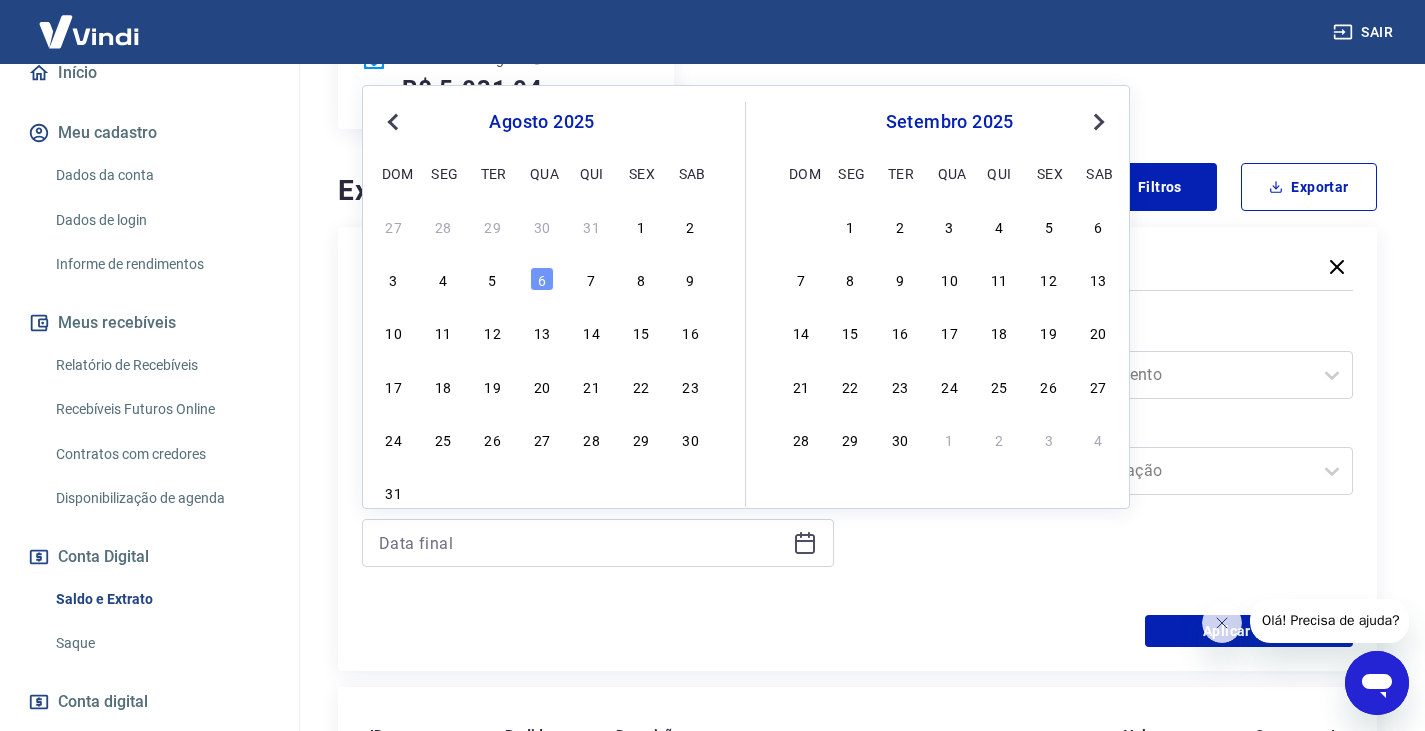 type on "06/08/2025" 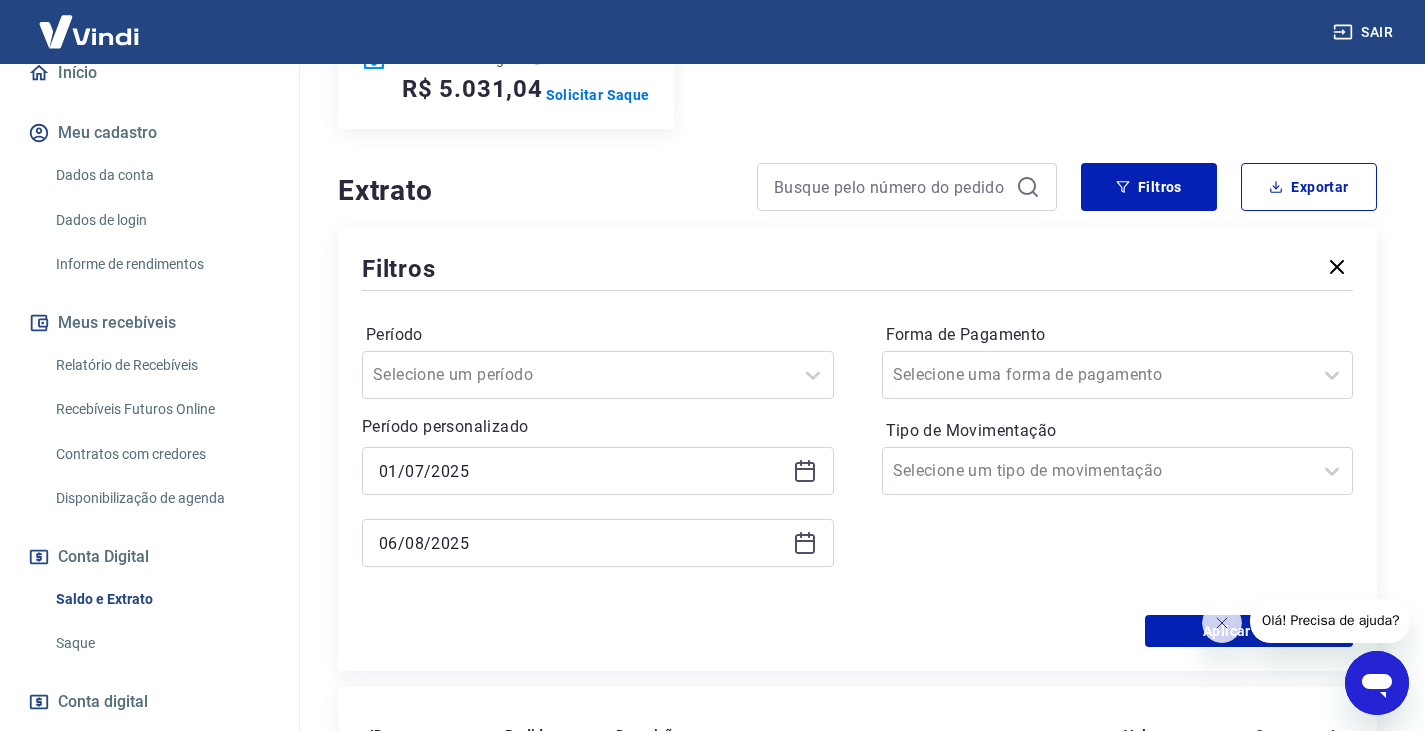 click on "Forma de Pagamento Selecione uma forma de pagamento Tipo de Movimentação Selecione um tipo de movimentação" at bounding box center (1118, 455) 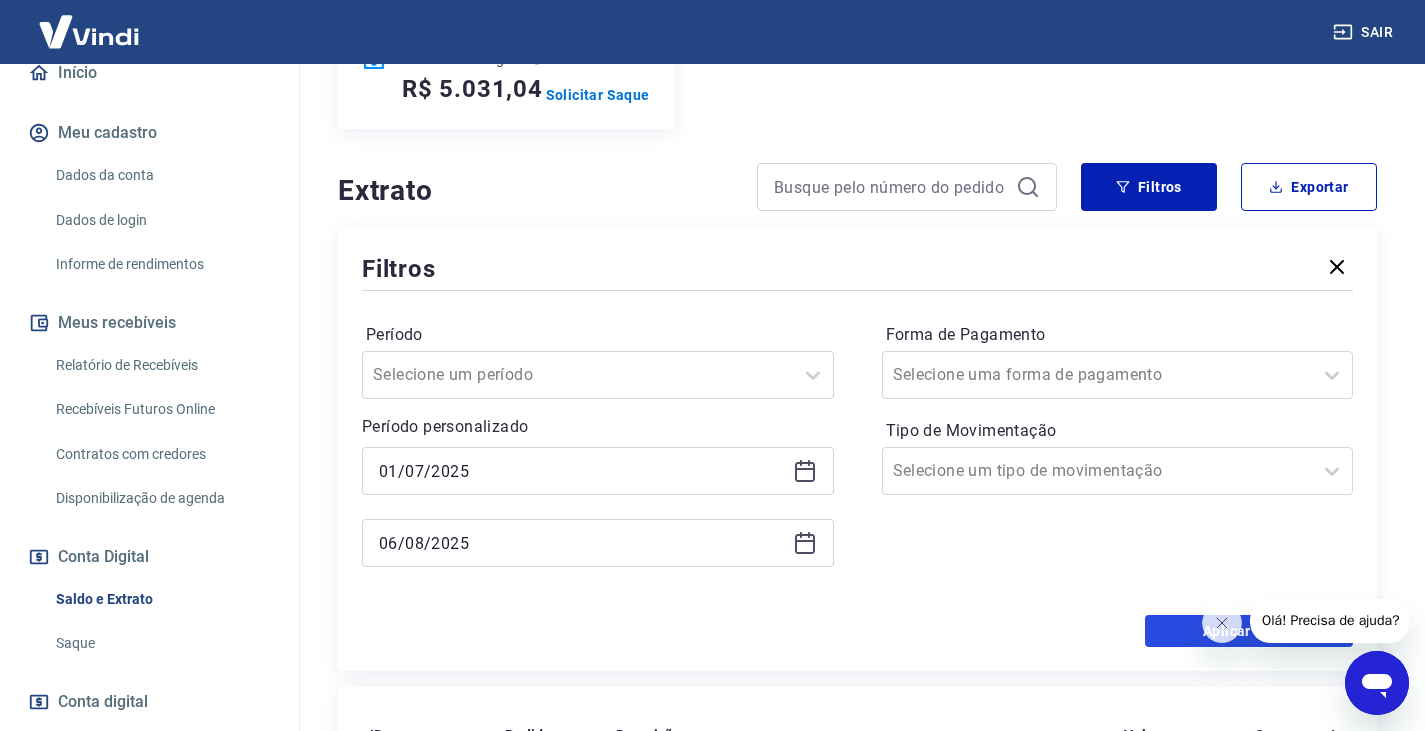 drag, startPoint x: 1160, startPoint y: 626, endPoint x: 1082, endPoint y: 611, distance: 79.429214 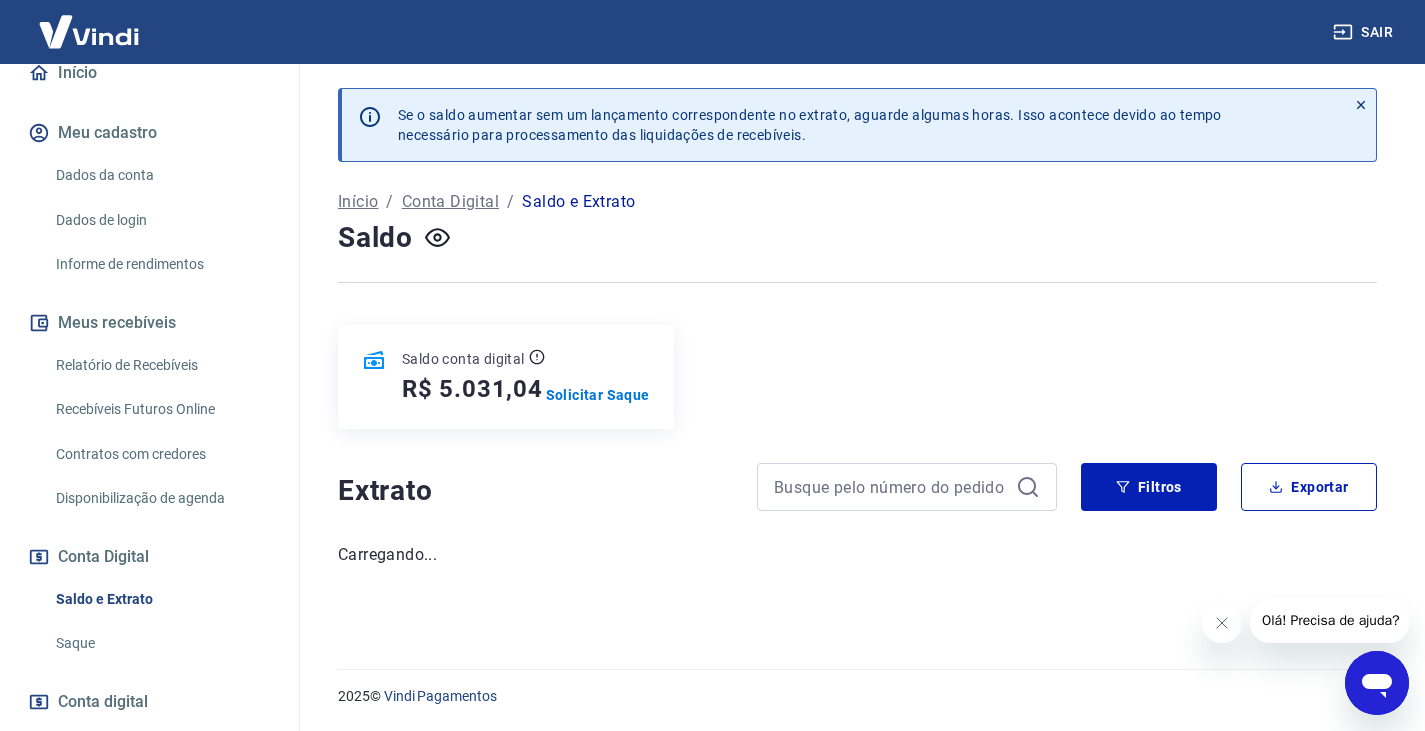 scroll, scrollTop: 0, scrollLeft: 0, axis: both 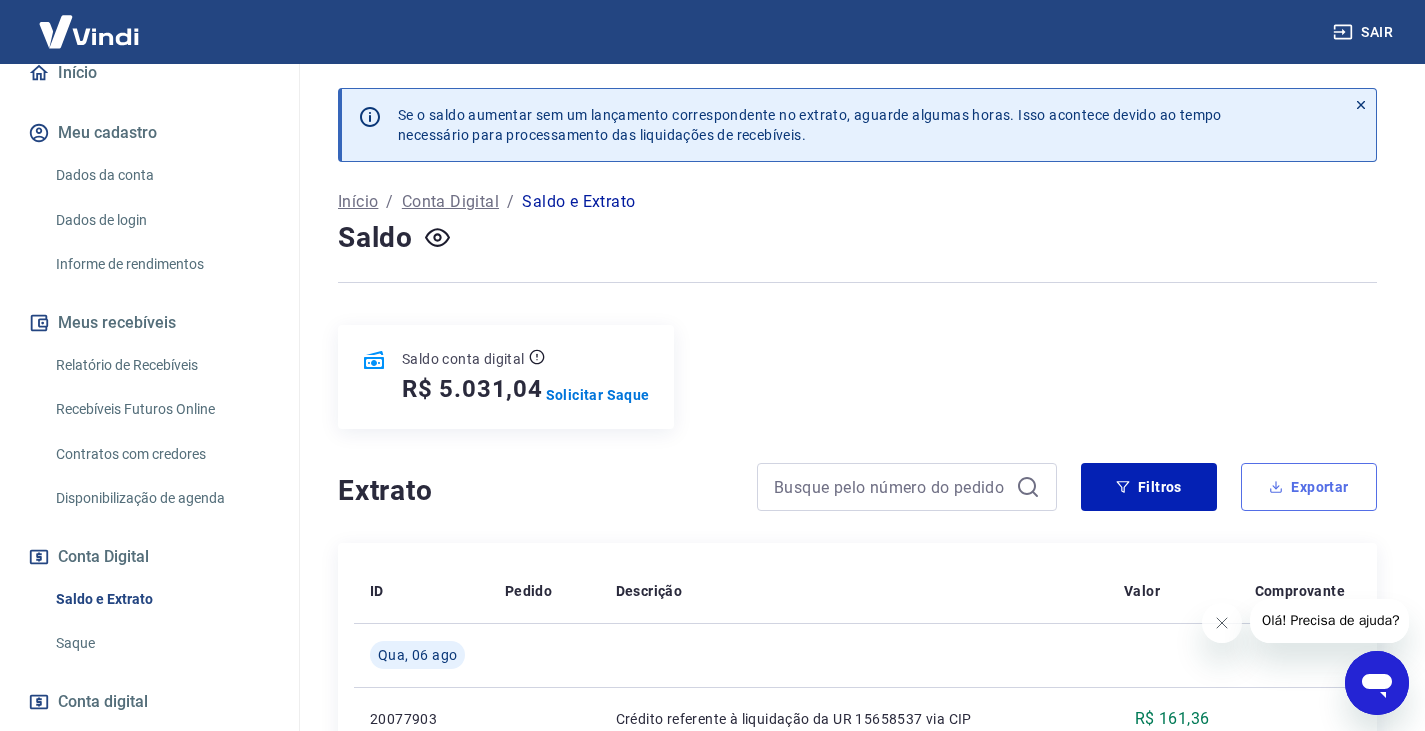 click 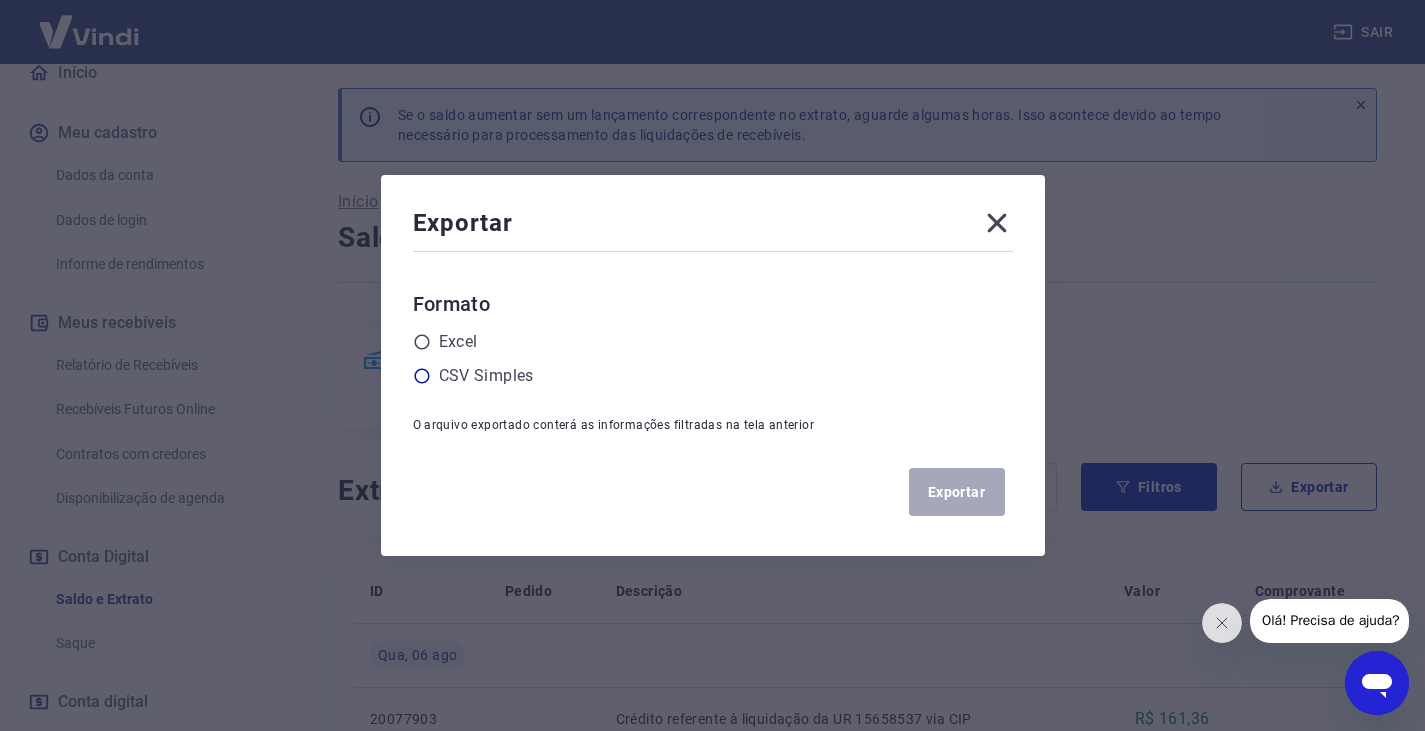 click 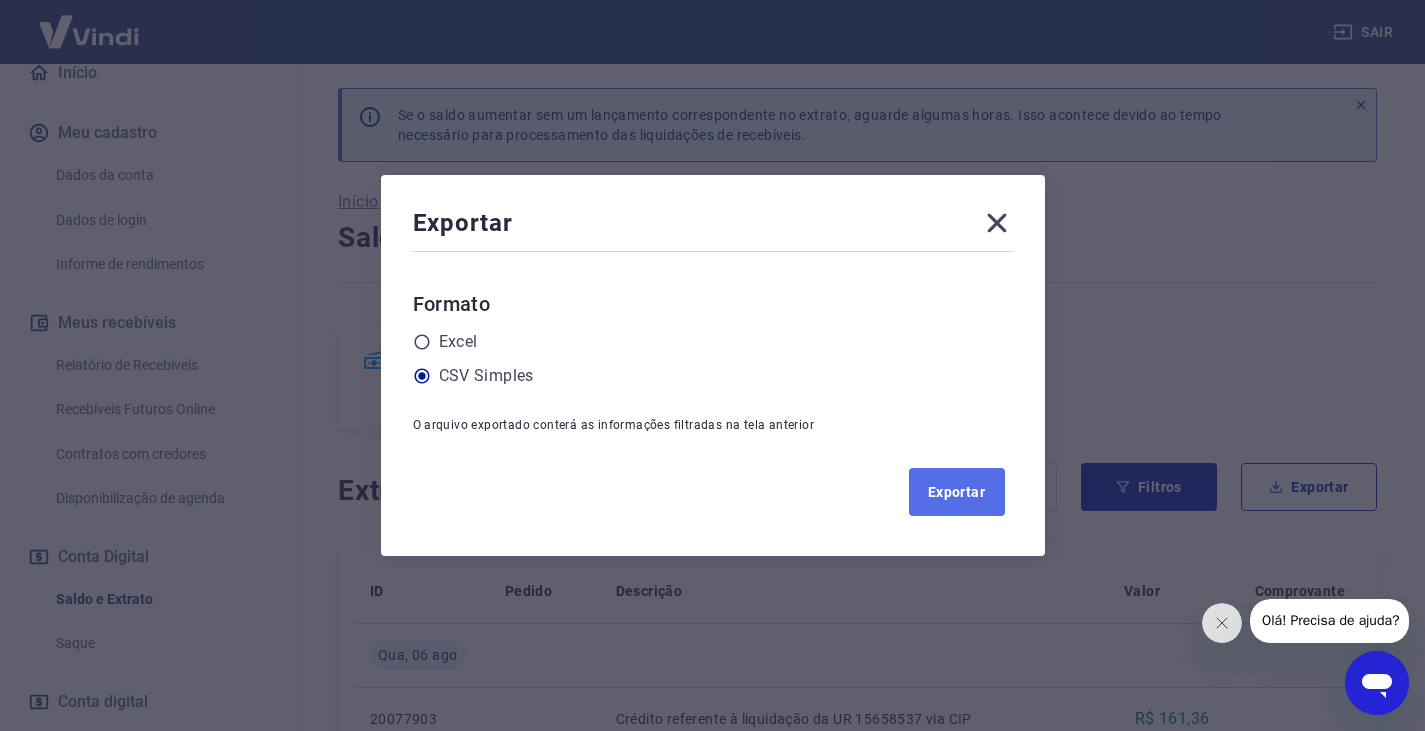 click on "Exportar" at bounding box center (957, 492) 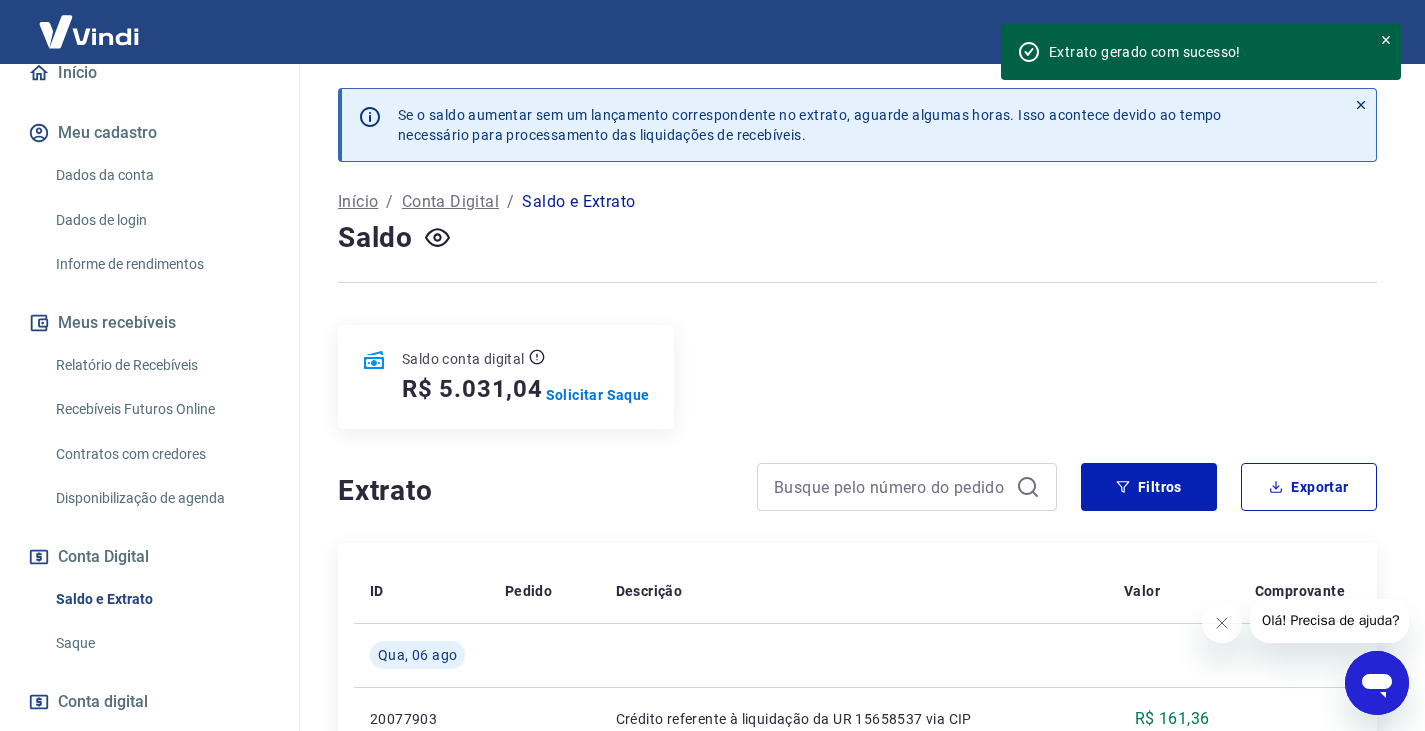 click on "Se o saldo aumentar sem um lançamento correspondente no extrato, aguarde algumas horas. Isso acontece devido ao tempo necessário para processamento das liquidações de recebíveis. Início / Conta Digital / Saldo e Extrato Saldo Saldo conta digital R$ 5.031,04 Solicitar Saque Extrato Filtros Exportar ID Pedido Descrição Valor Comprovante Qua, 06 ago [DATE] [NUMBER] Crédito referente à liquidação da UR [NUMBER] via CIP R$ 161,36 Ter, 05 ago [DATE] [NUMBER] Crédito referente à liquidação da UR [NUMBER] via CIP R$ 206,96 [NUMBER] Crédito referente à liquidação da UR [NUMBER] via CIP R$ 65,55 [NUMBER] Crédito referente à liquidação da UR [NUMBER] via CIP R$ 342,42 [NUMBER] Crédito referente à liquidação da UR [NUMBER] via CIP R$ 362,05 [NUMBER] Crédito referente à liquidação da UR [NUMBER] via CIP R$ 386,69 [NUMBER] Crédito referente à liquidação da UR [NUMBER] via CIP R$ 594,08 [NUMBER] [NUMBER] Débito referente à transferência entre contas, transação [NUMBER] -R$ 103,63 1 2" at bounding box center (857, 1260) 